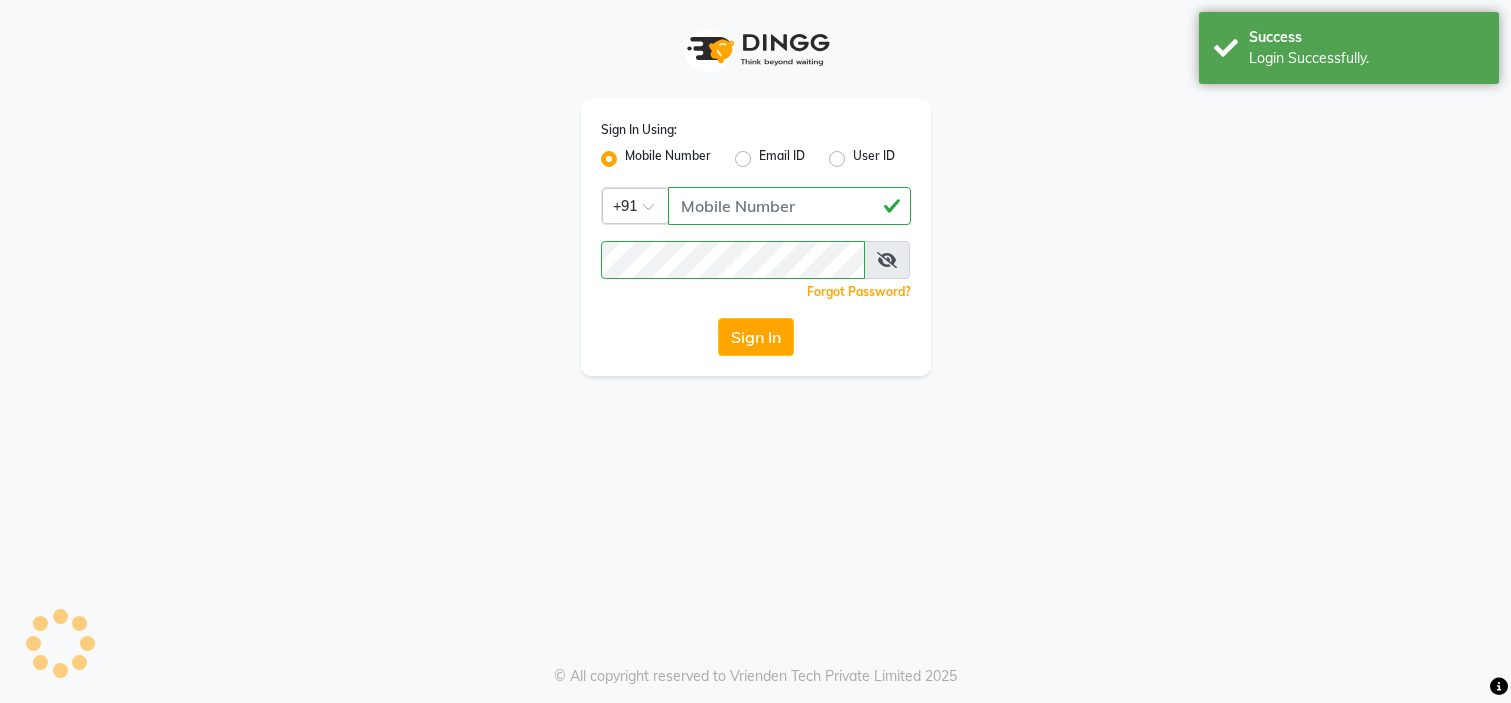 scroll, scrollTop: 0, scrollLeft: 0, axis: both 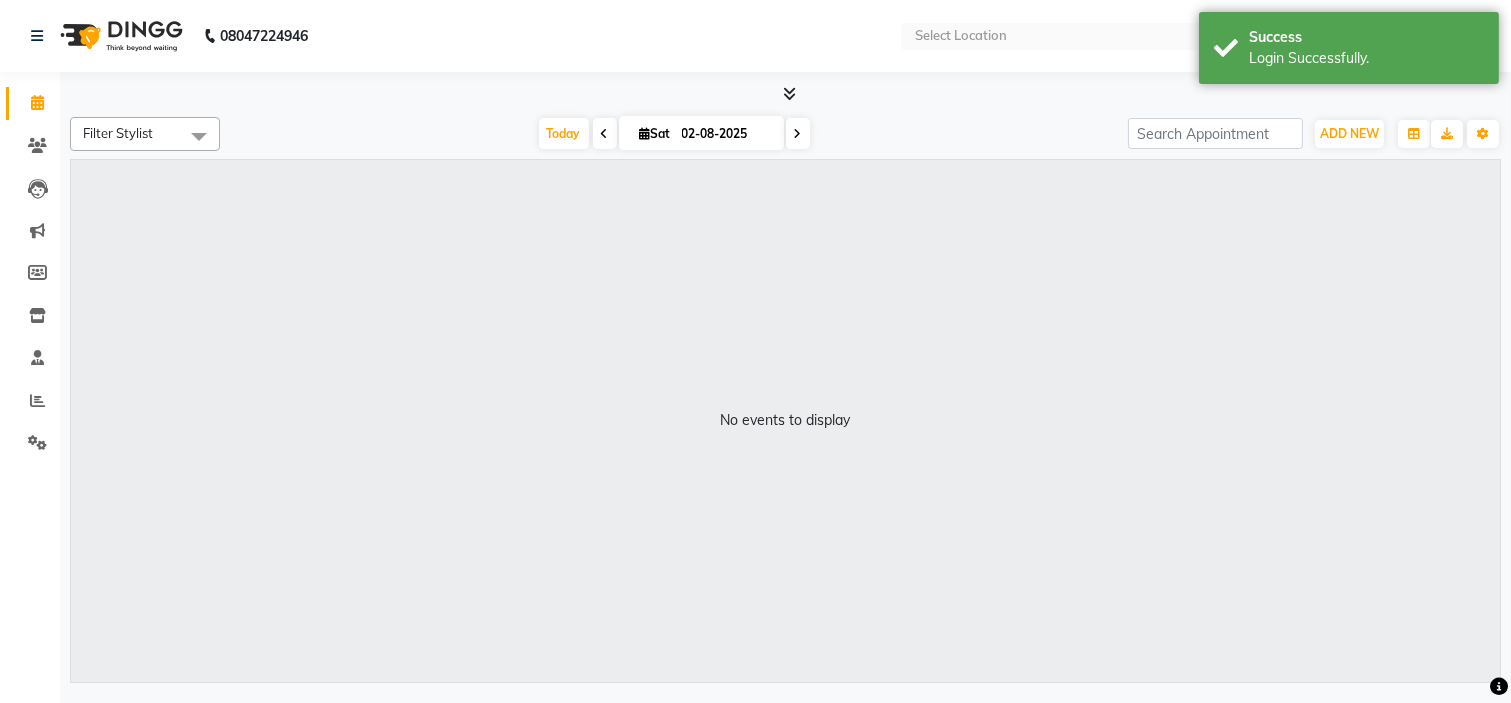 select on "en" 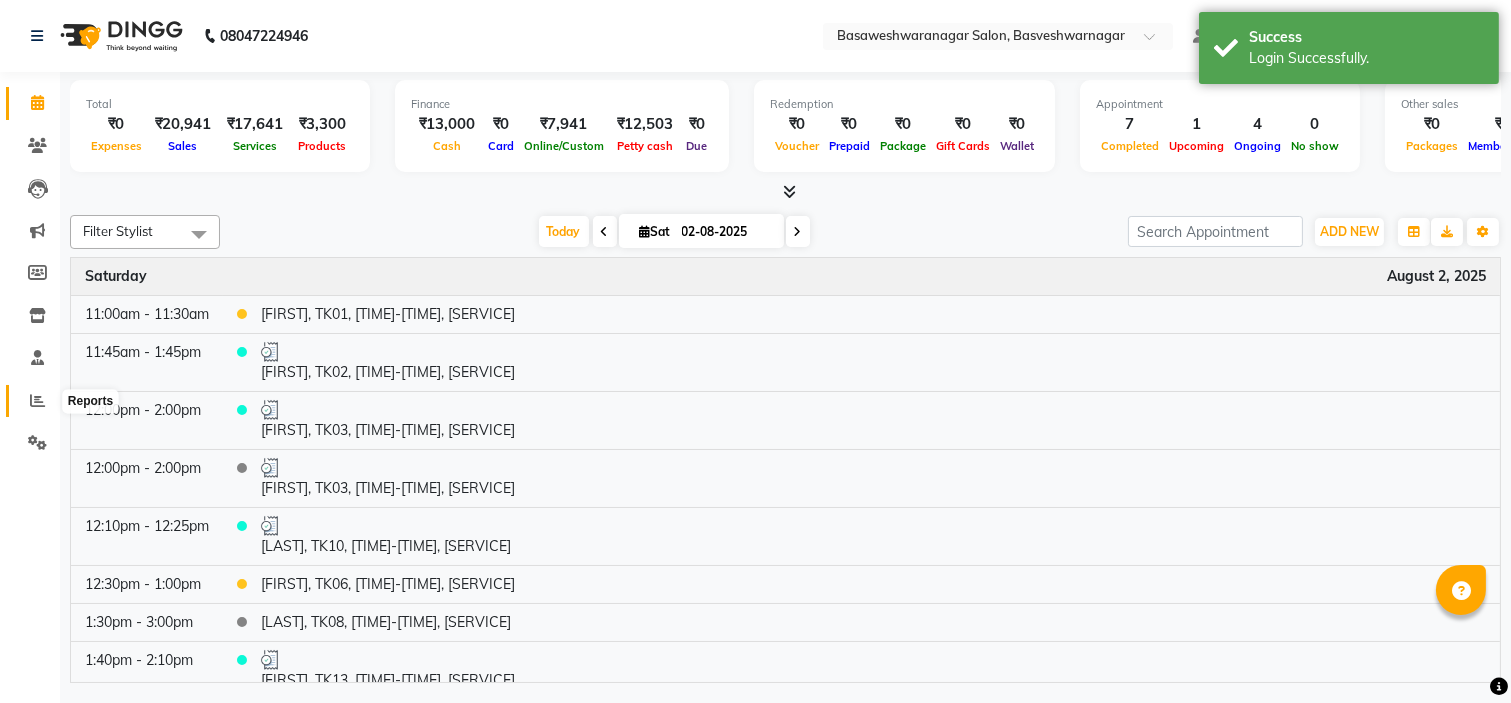 click 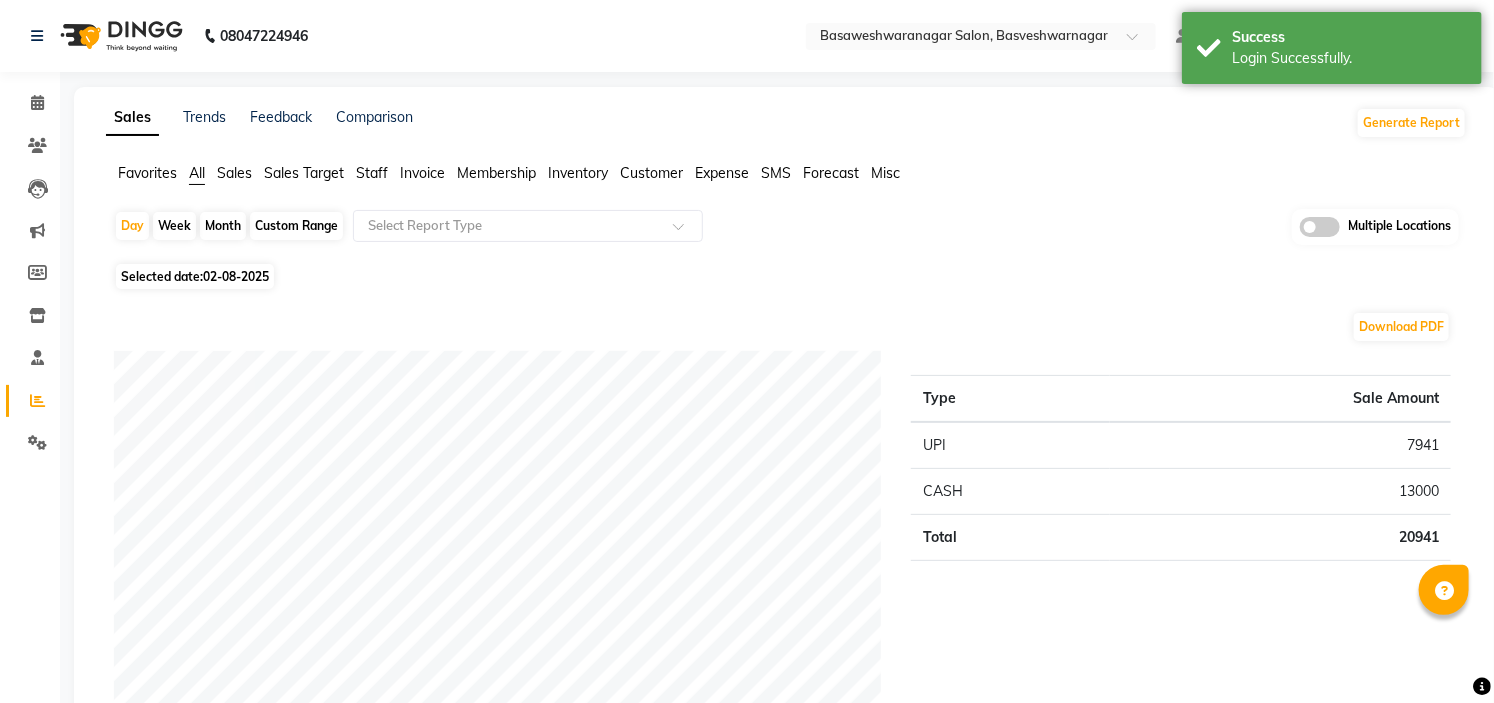 click 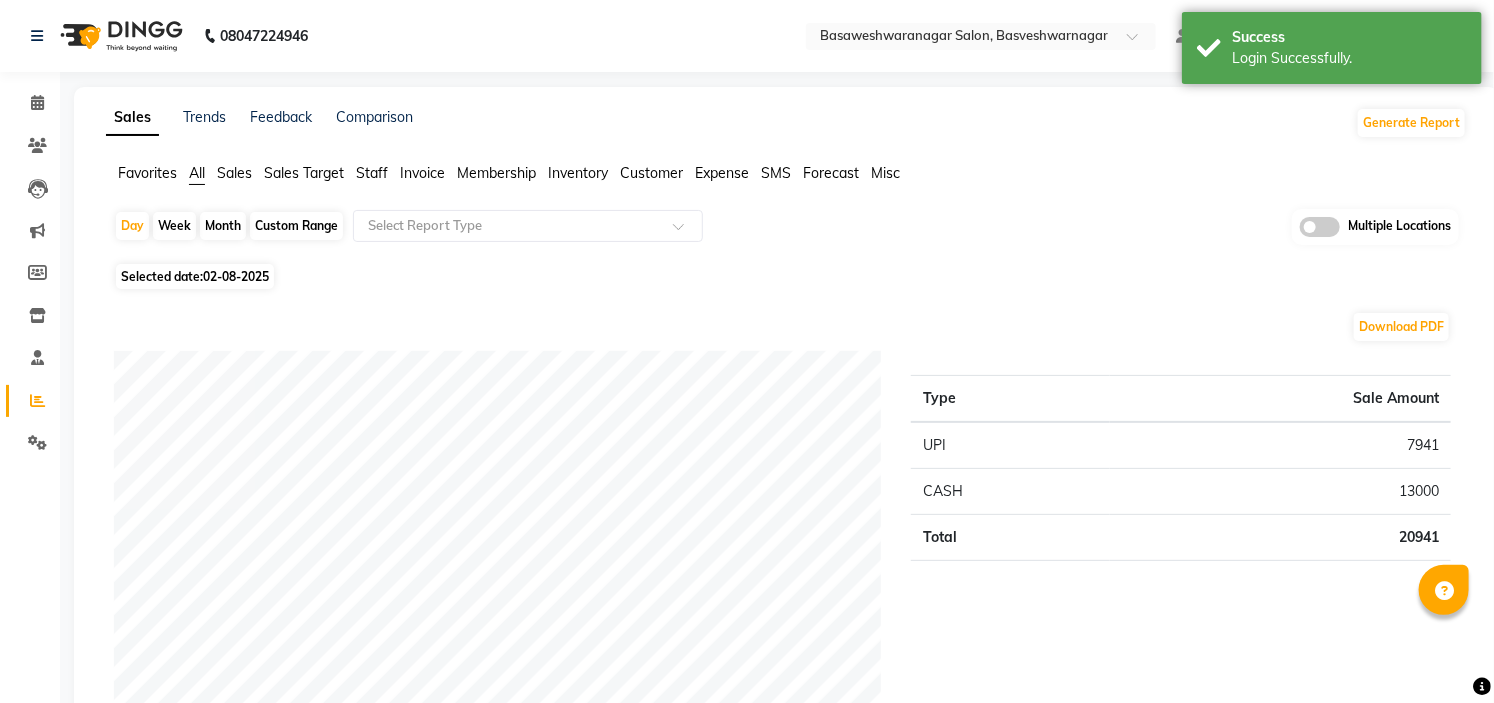 click 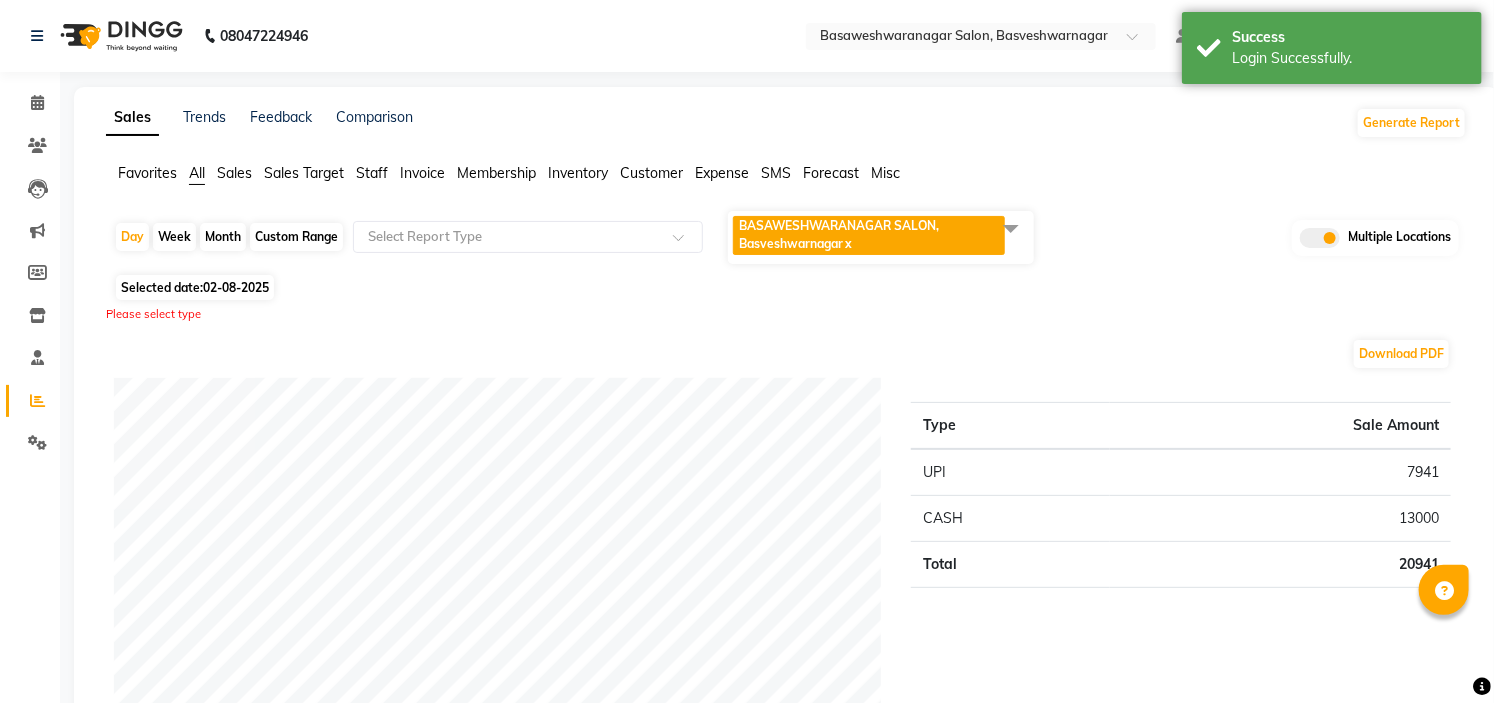 click 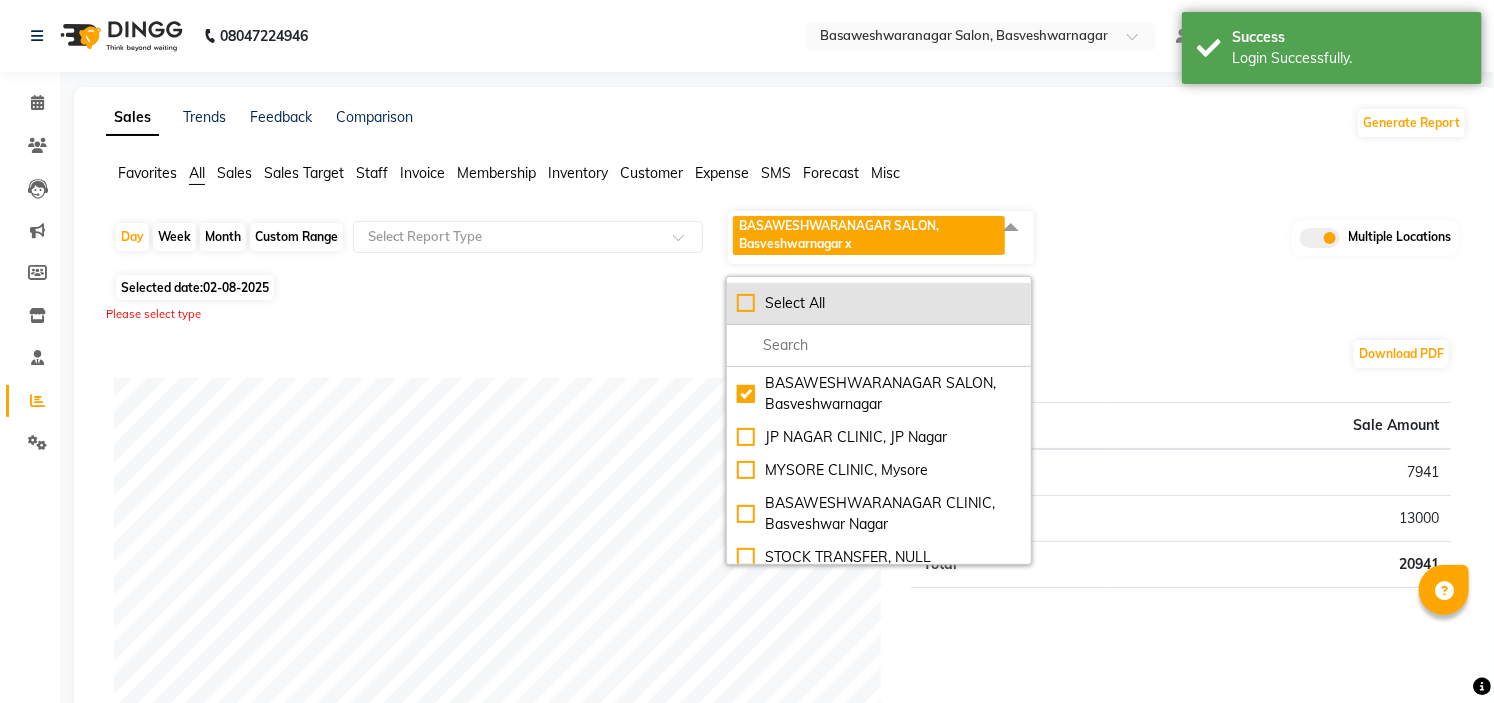 click on "Select All" 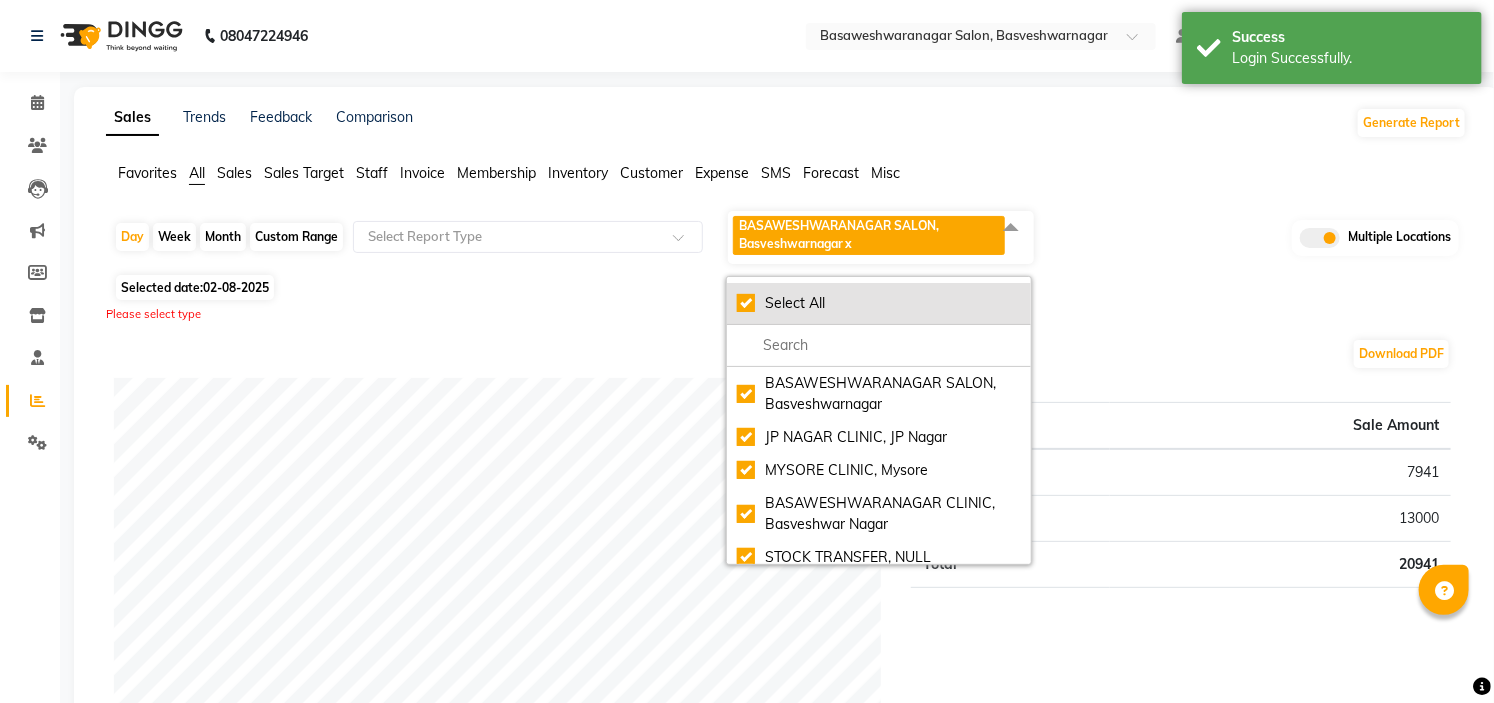checkbox on "true" 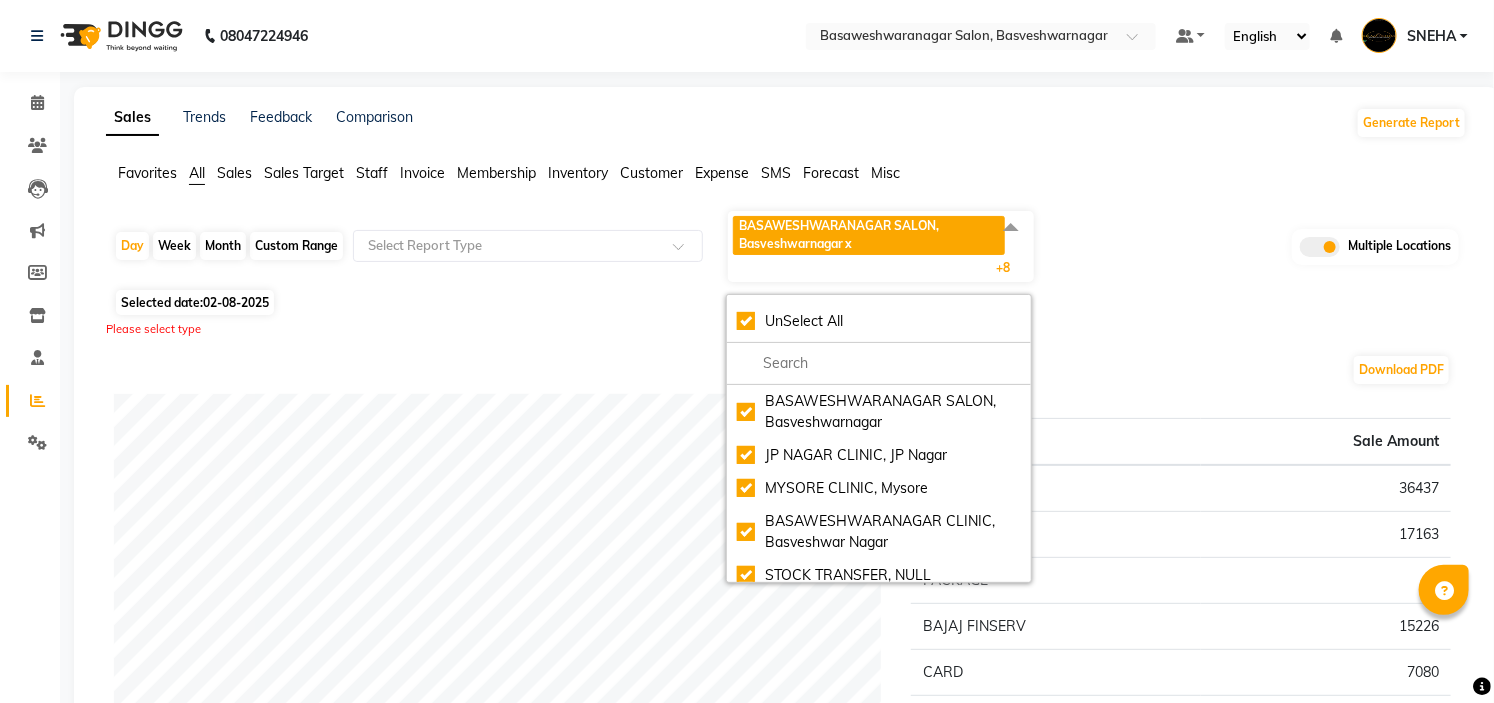 click on "Day   Week   Month   Custom Range  Select Report Type [LOCATION] SALON, [LOCATION]  x [LOCATION] CLINIC, [LOCATION]  x [LOCATION] CLINIC, [LOCATION]  x [LOCATION] CLINIC, [LOCATION]  x STOCK TRANSFER, NULL  x [LOCATION] SALON, [LOCATION]  x [LOCATION] SALON, [LOCATION]  x [LOCATION] Clinic, [LOCATION]  x [LOCATION] Salon, [LOCATION]  x +8 UnSelect All [LOCATION] SALON, [LOCATION]  [LOCATION] CLINIC, [LOCATION] [LOCATION] CLINIC, [LOCATION] [LOCATION] CLINIC, [LOCATION] [LOCATION] CLINIC, [LOCATION] STOCK TRANSFER, NULL [LOCATION] SALON, [LOCATION] [LOCATION] SALON, [LOCATION] [LOCATION] Clinic, [LOCATION] [LOCATION] Salon, [LOCATION] Multiple Locations" 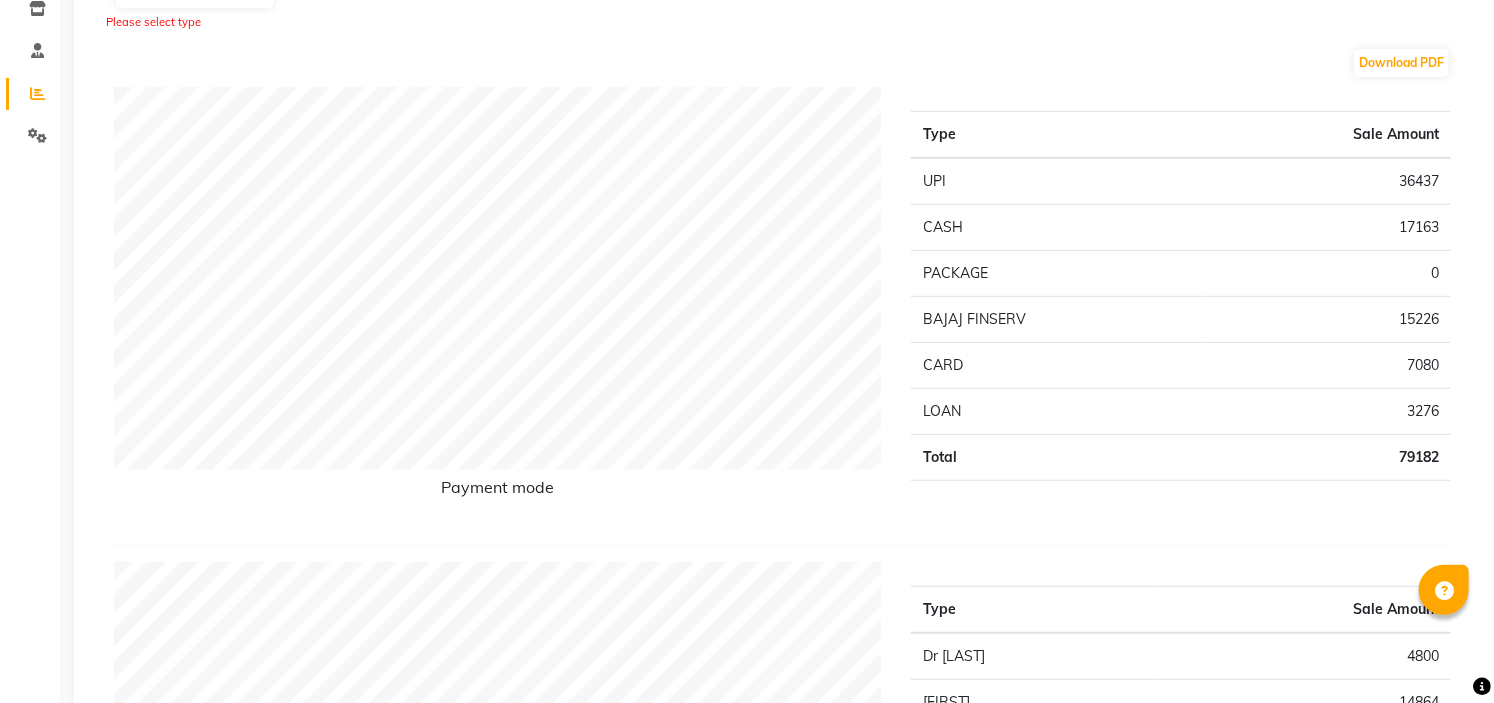 scroll, scrollTop: 284, scrollLeft: 0, axis: vertical 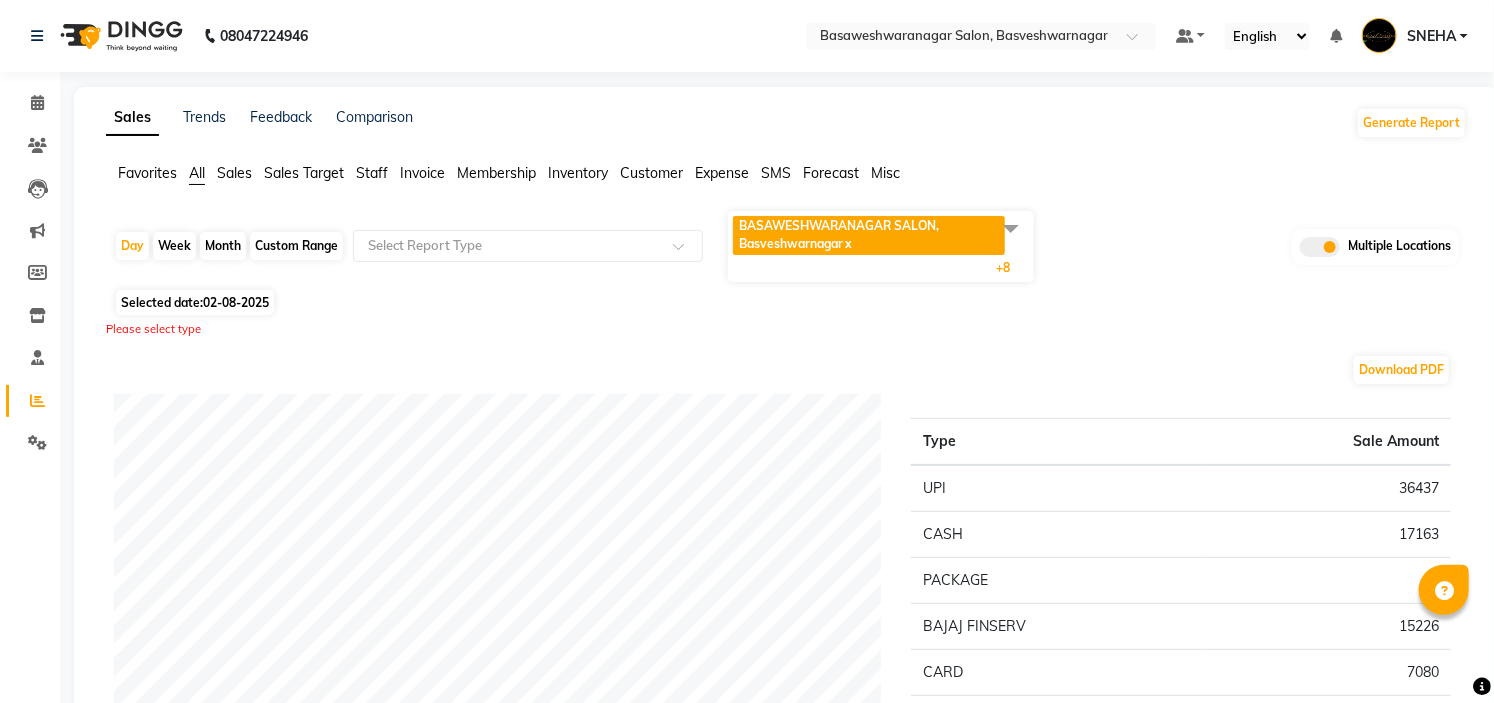 click 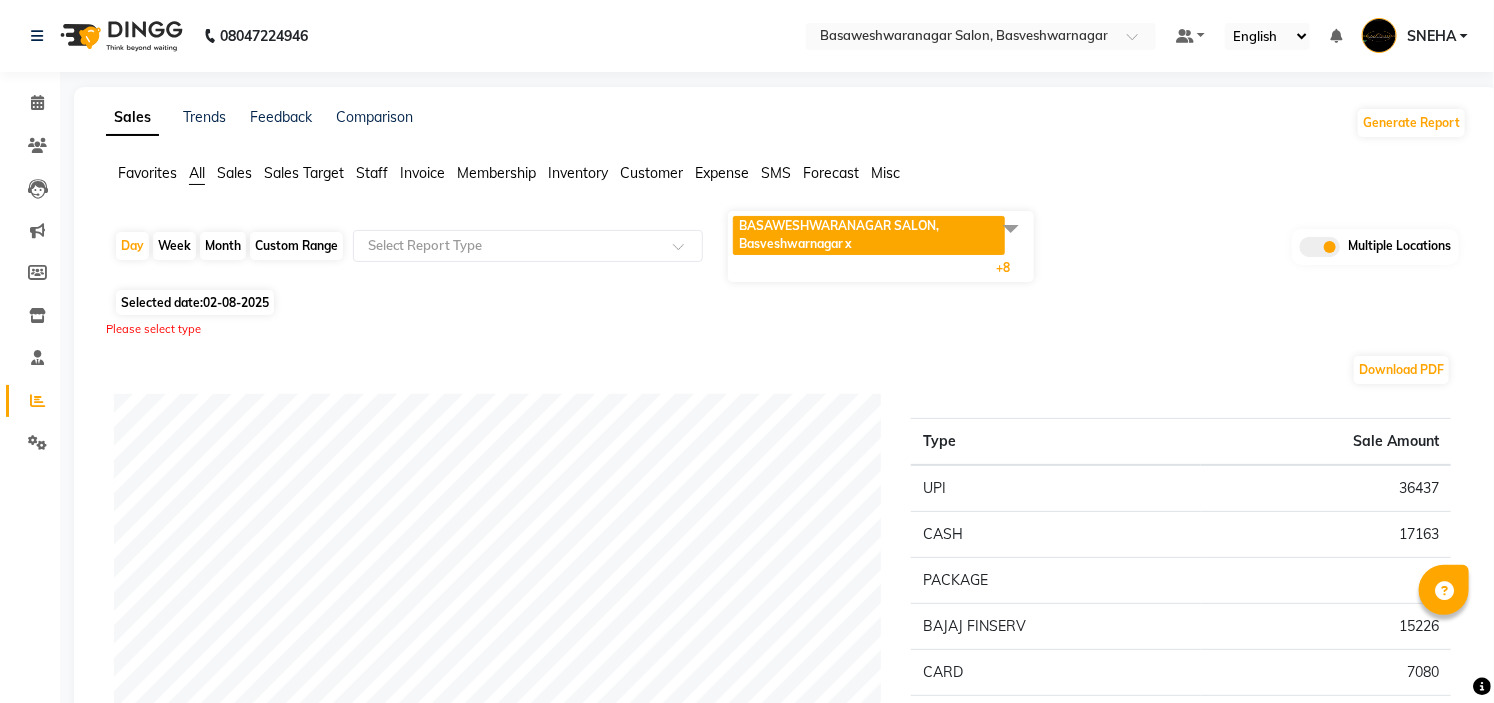 click 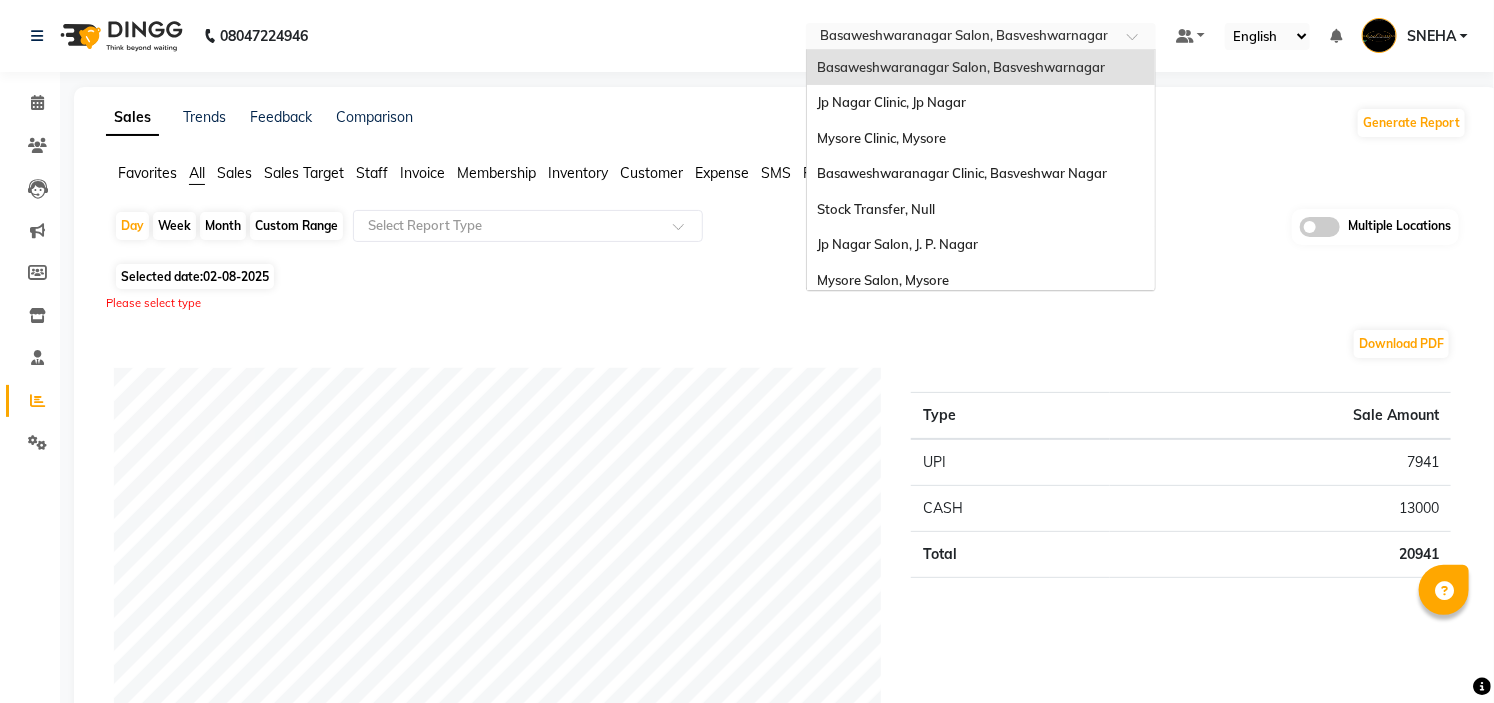 click at bounding box center [961, 38] 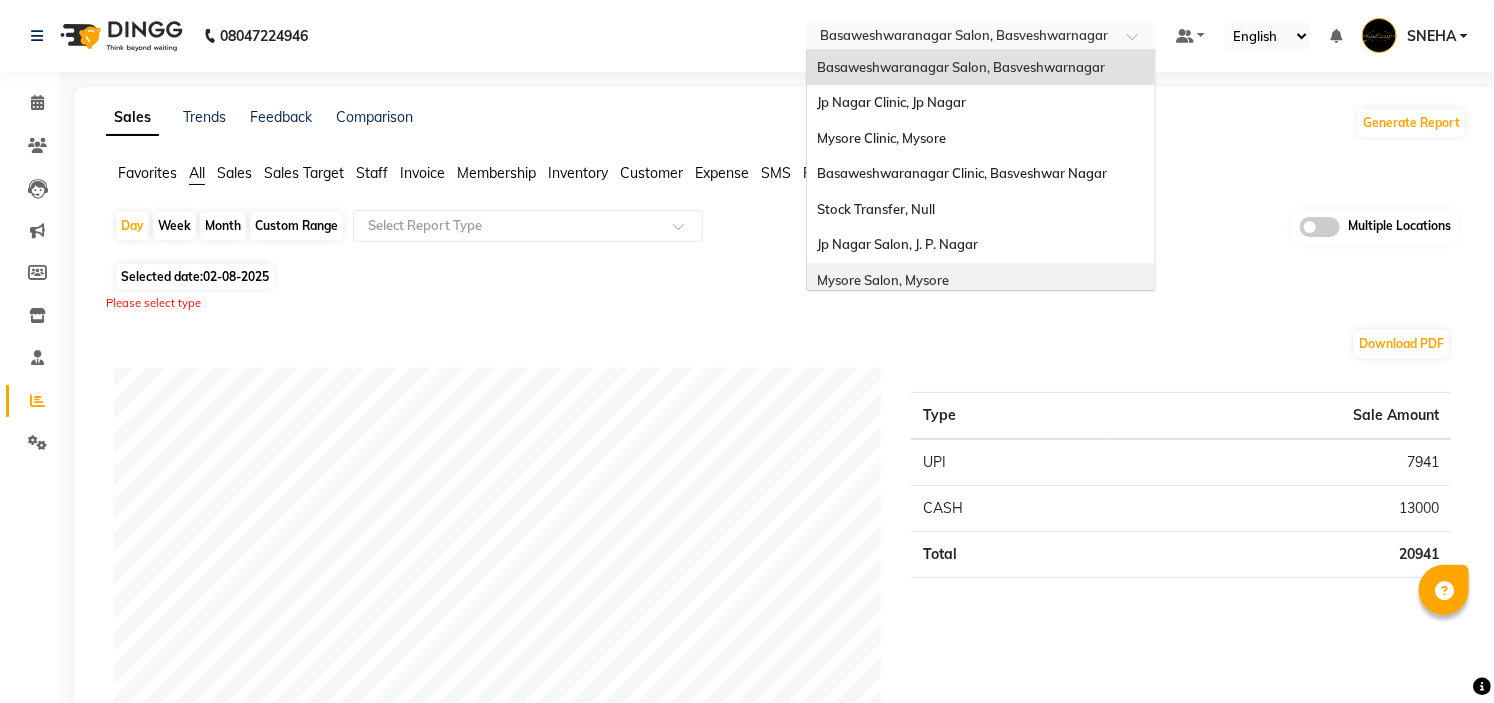 click on "Mysore Salon, Mysore" at bounding box center [981, 281] 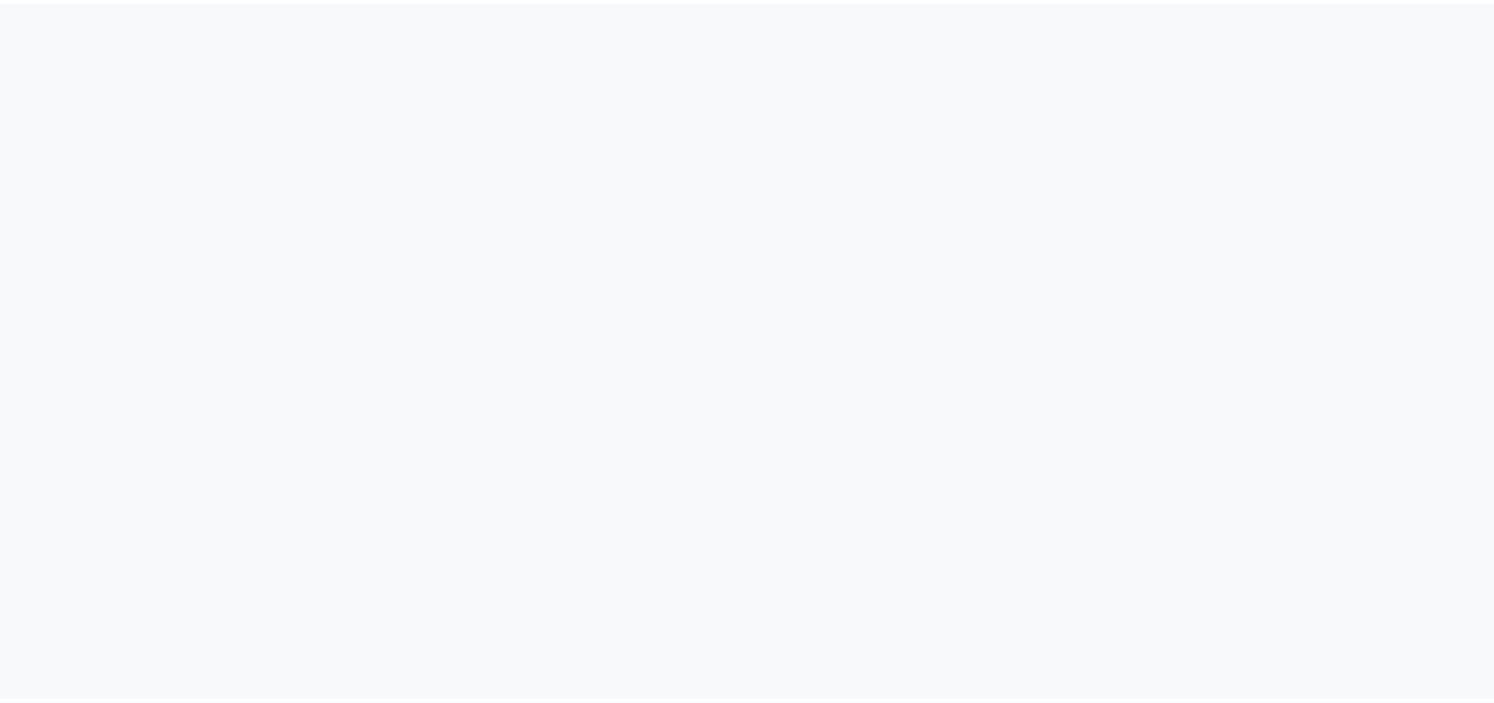 scroll, scrollTop: 0, scrollLeft: 0, axis: both 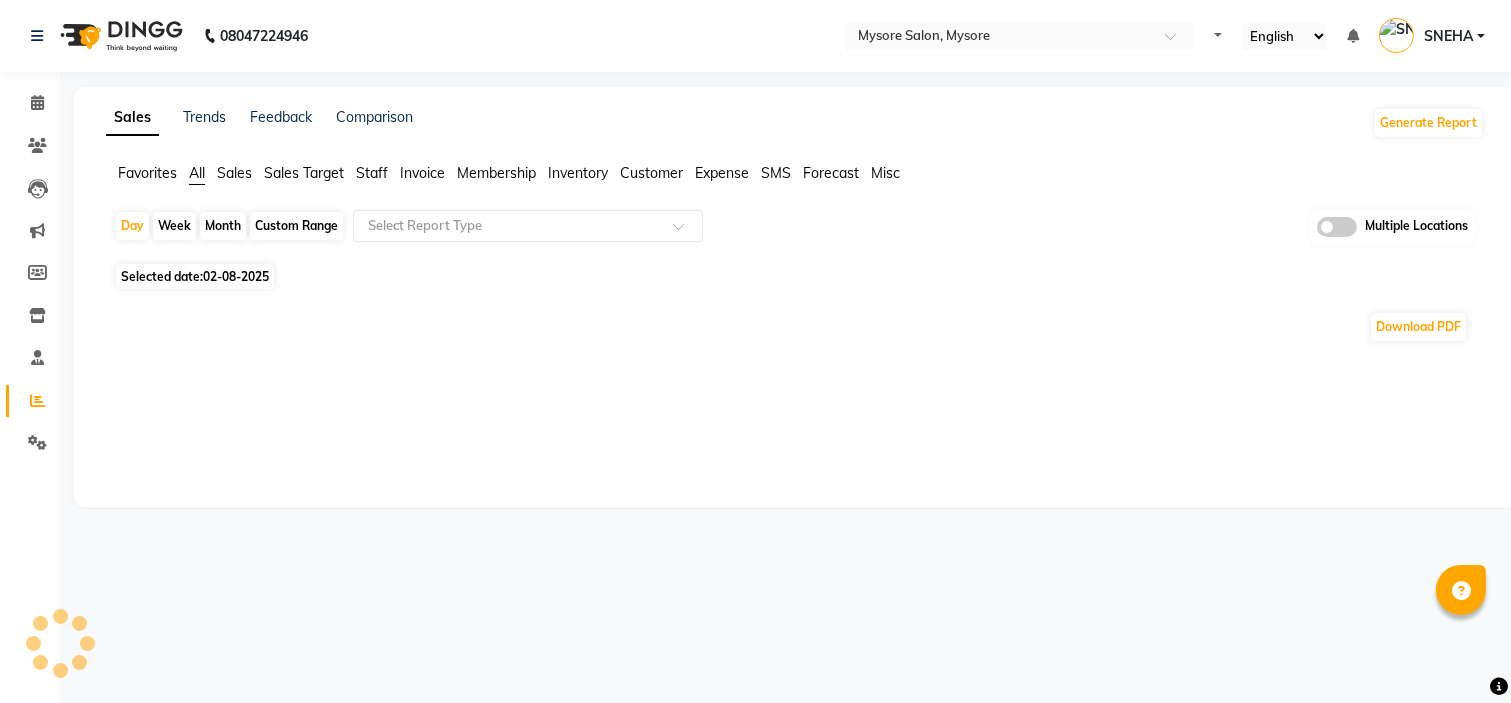 select on "en" 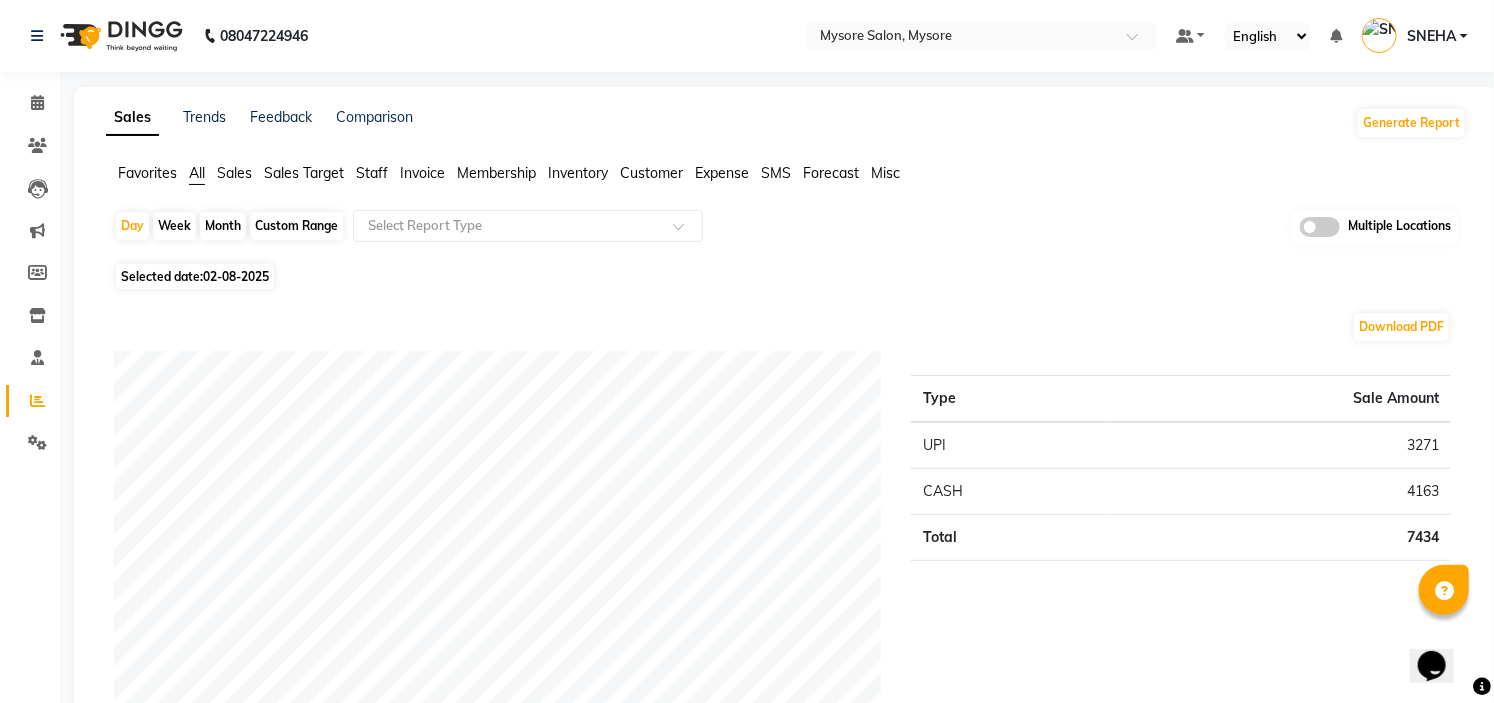 scroll, scrollTop: 0, scrollLeft: 0, axis: both 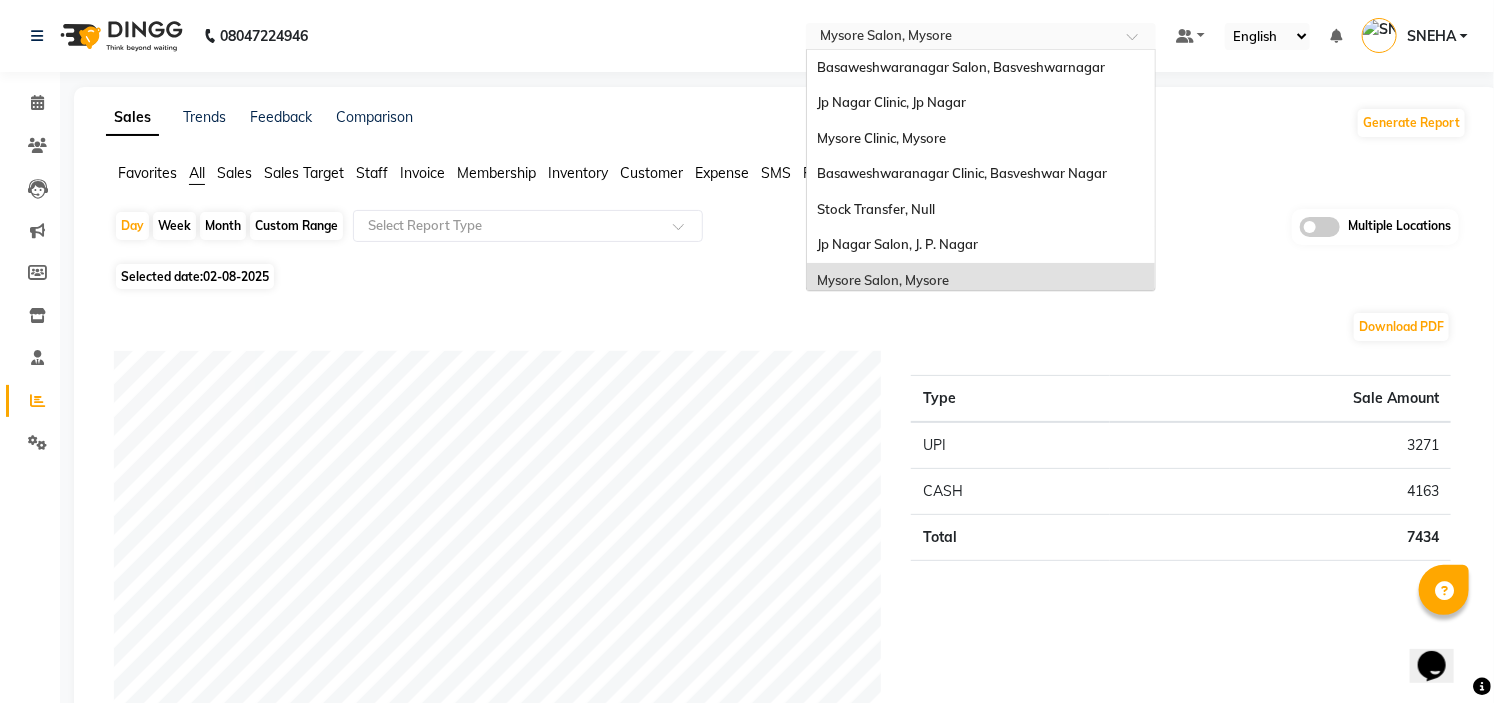 click at bounding box center [961, 38] 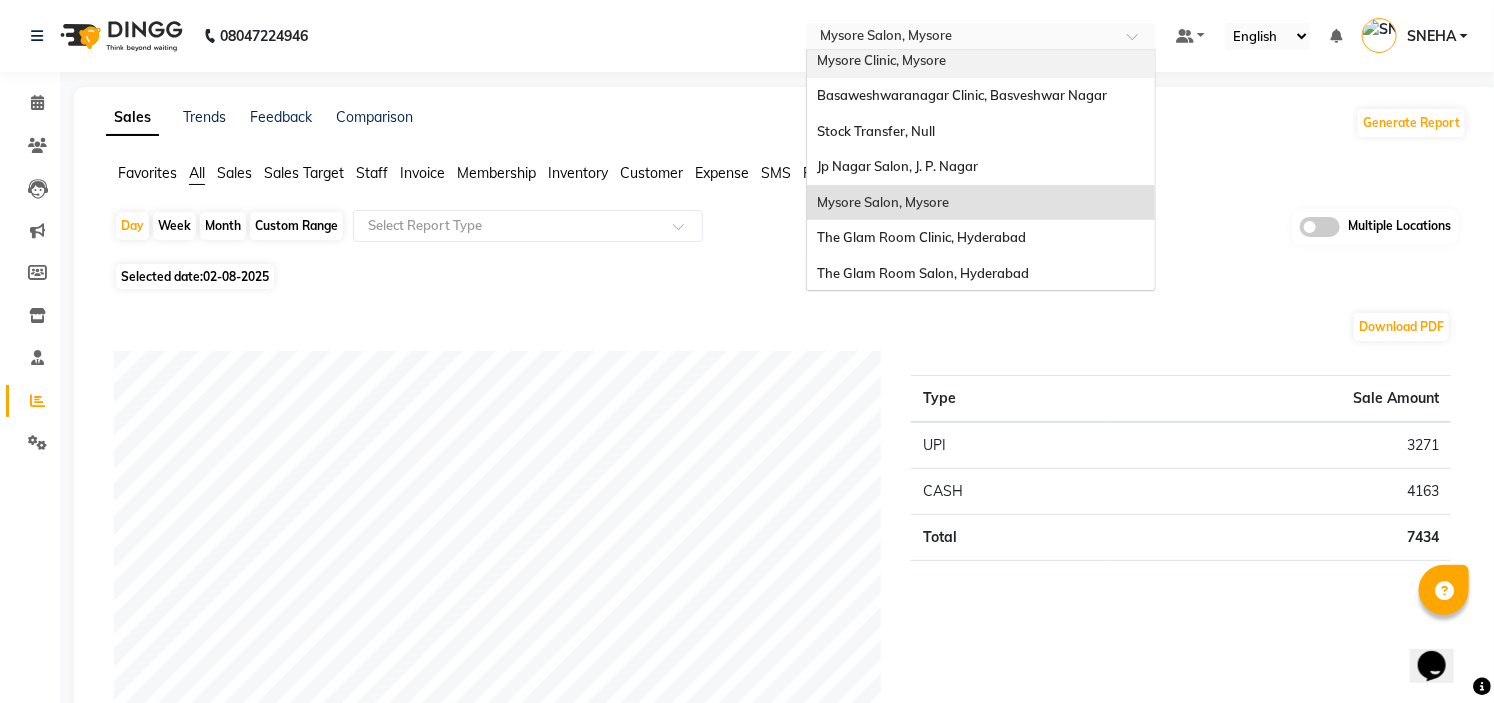 click on "Mysore Clinic, Mysore" at bounding box center (981, 61) 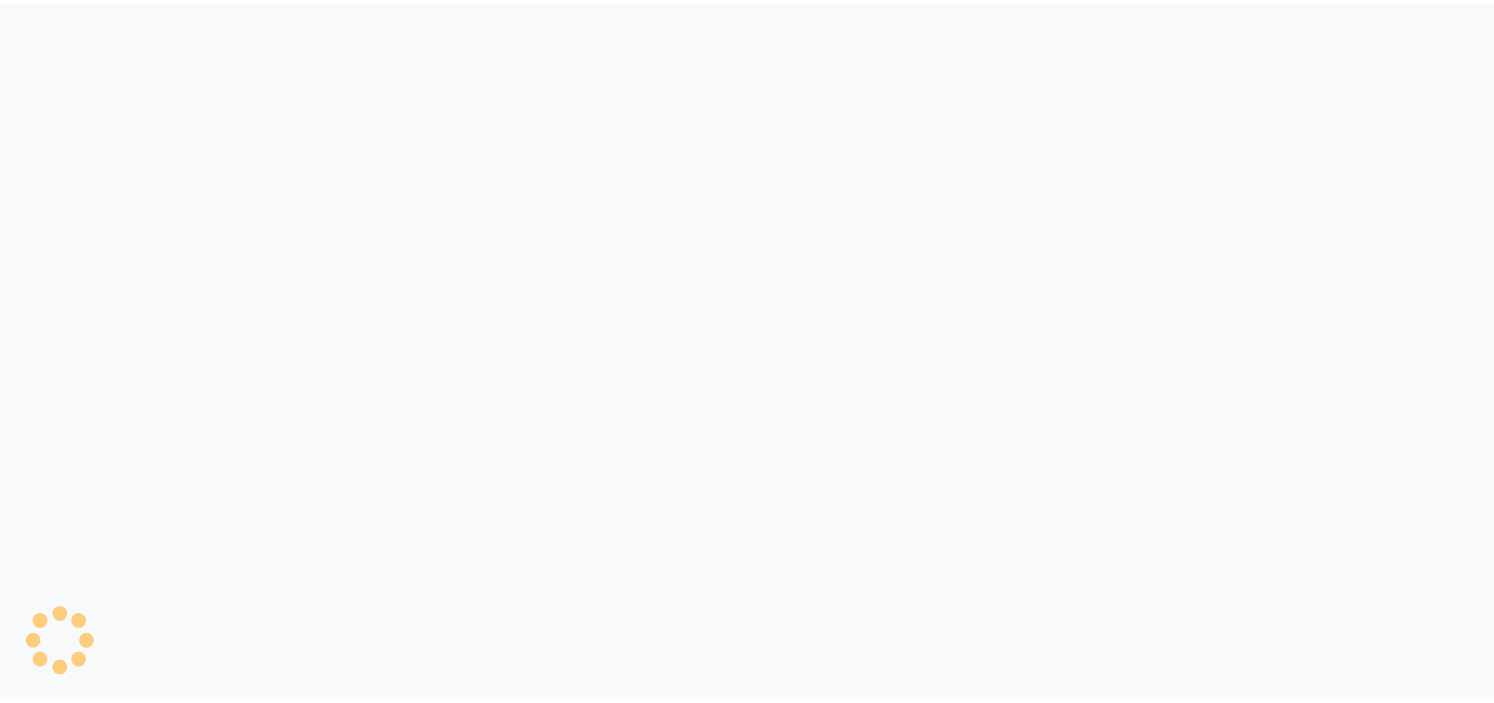 scroll, scrollTop: 0, scrollLeft: 0, axis: both 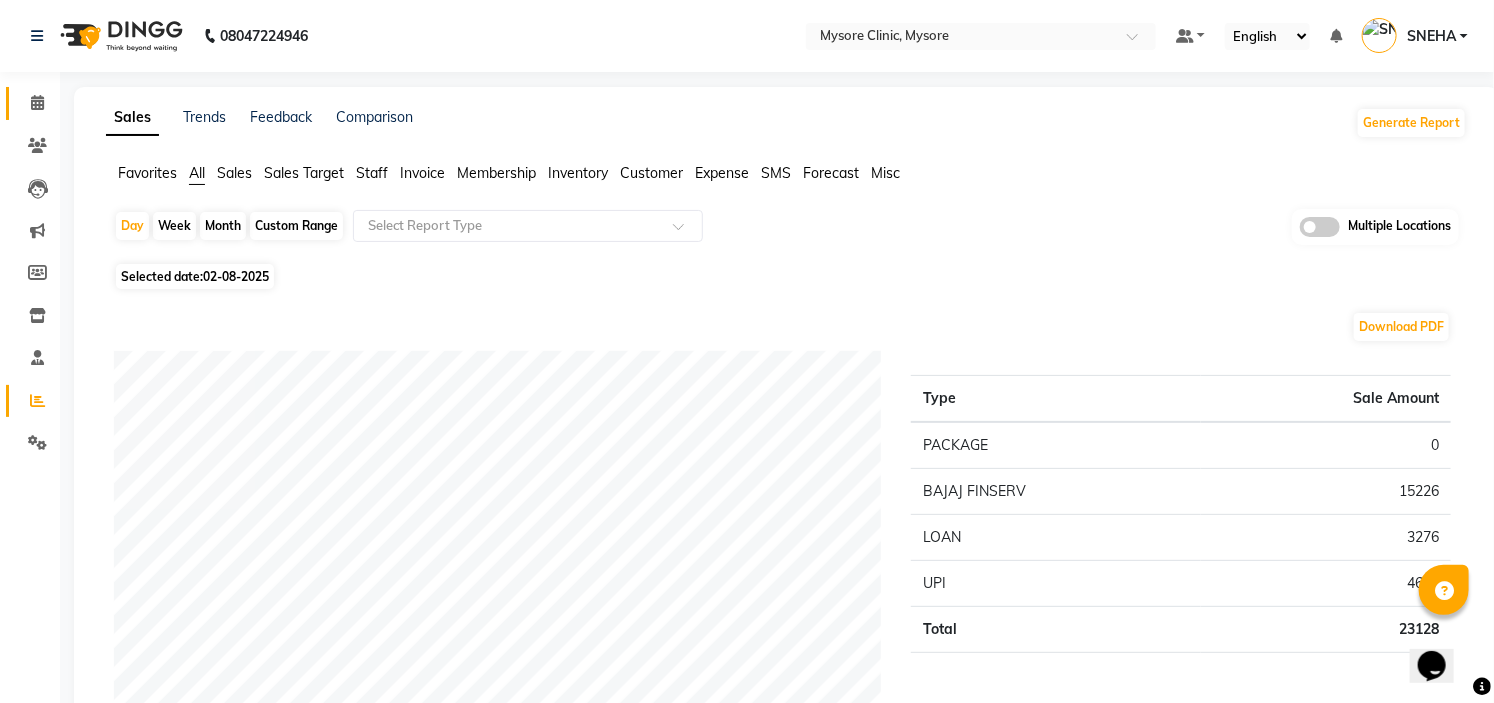 click on "Calendar" 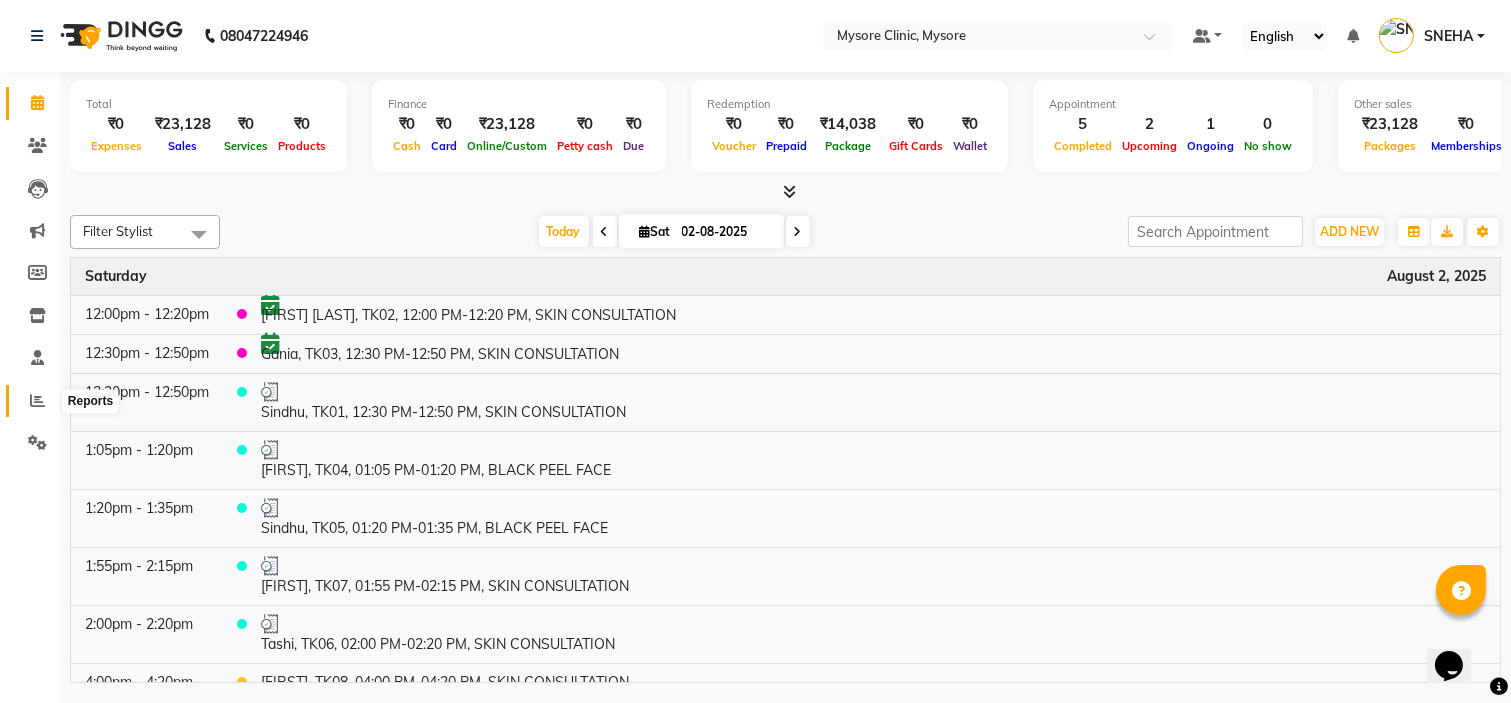 click 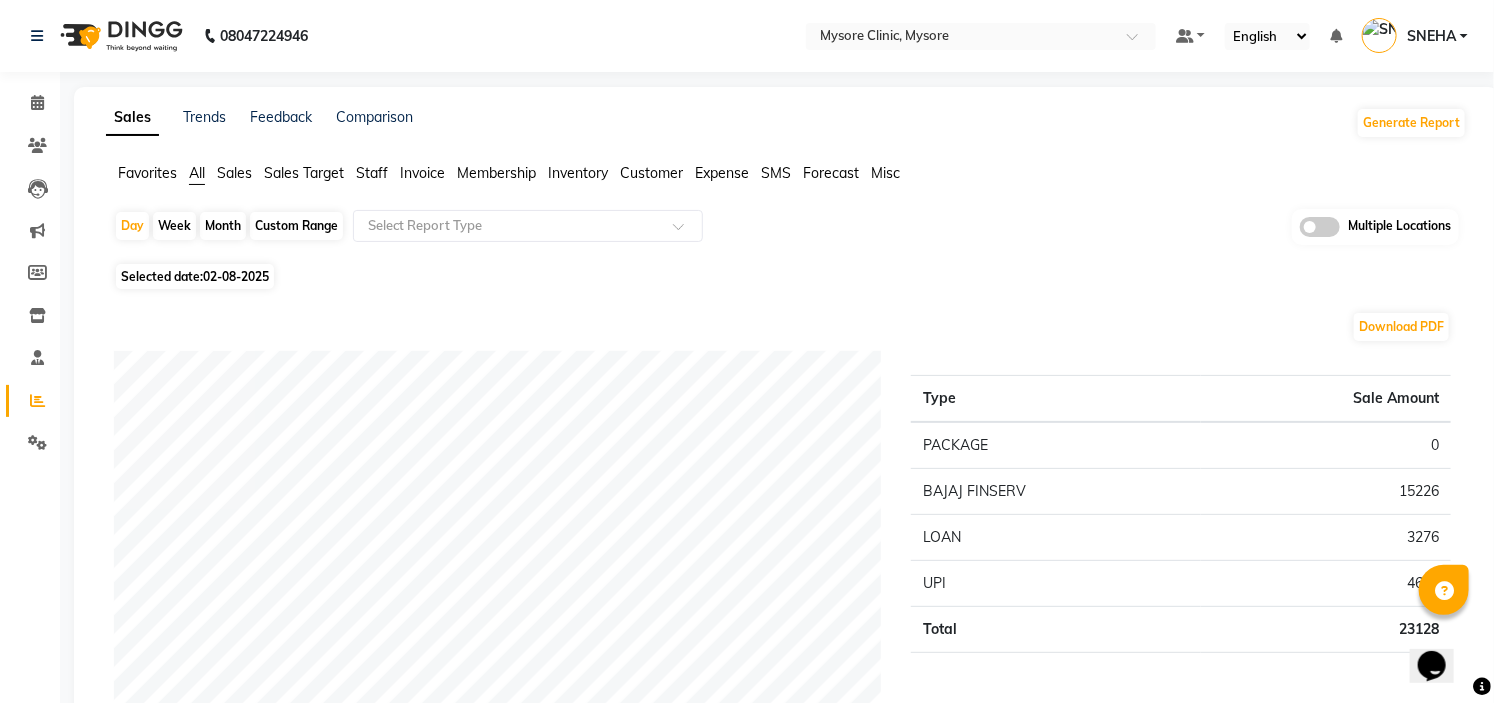 click 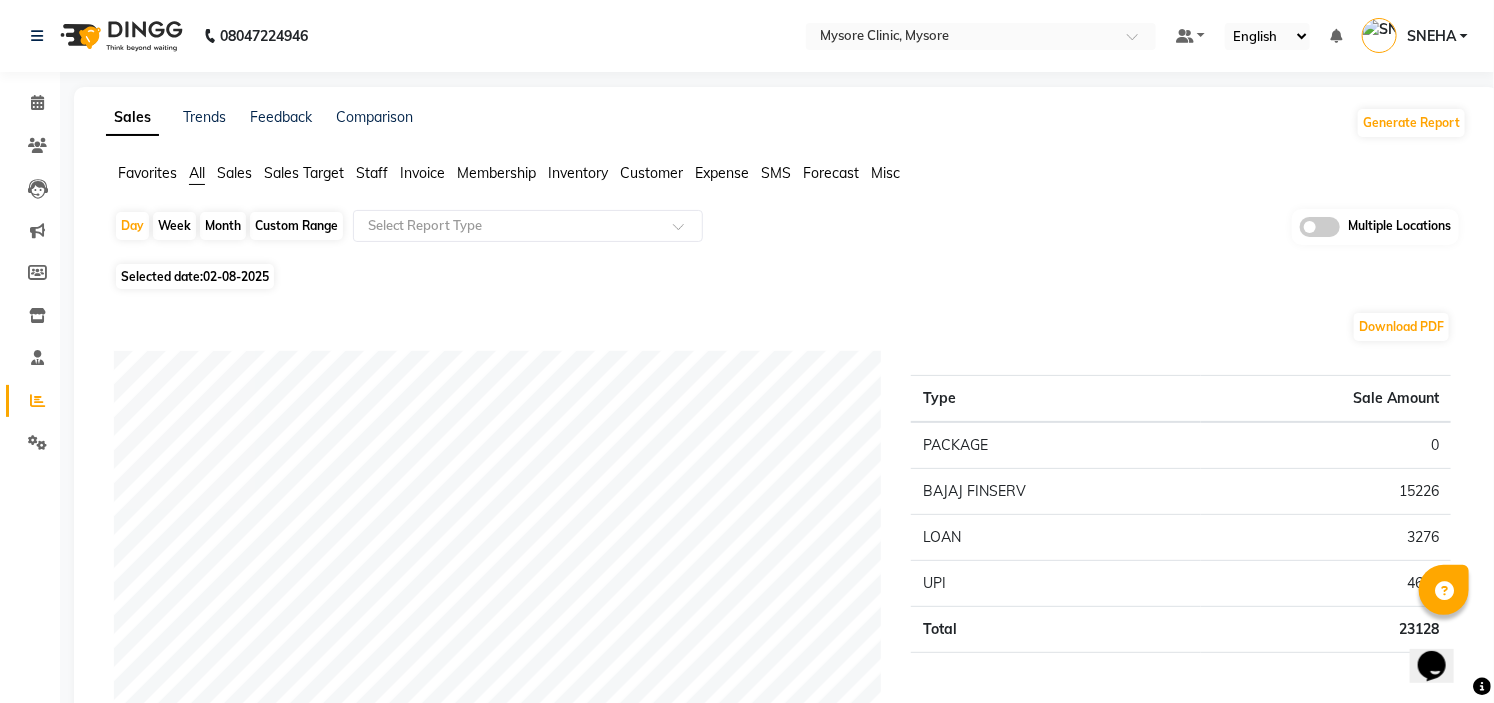 click 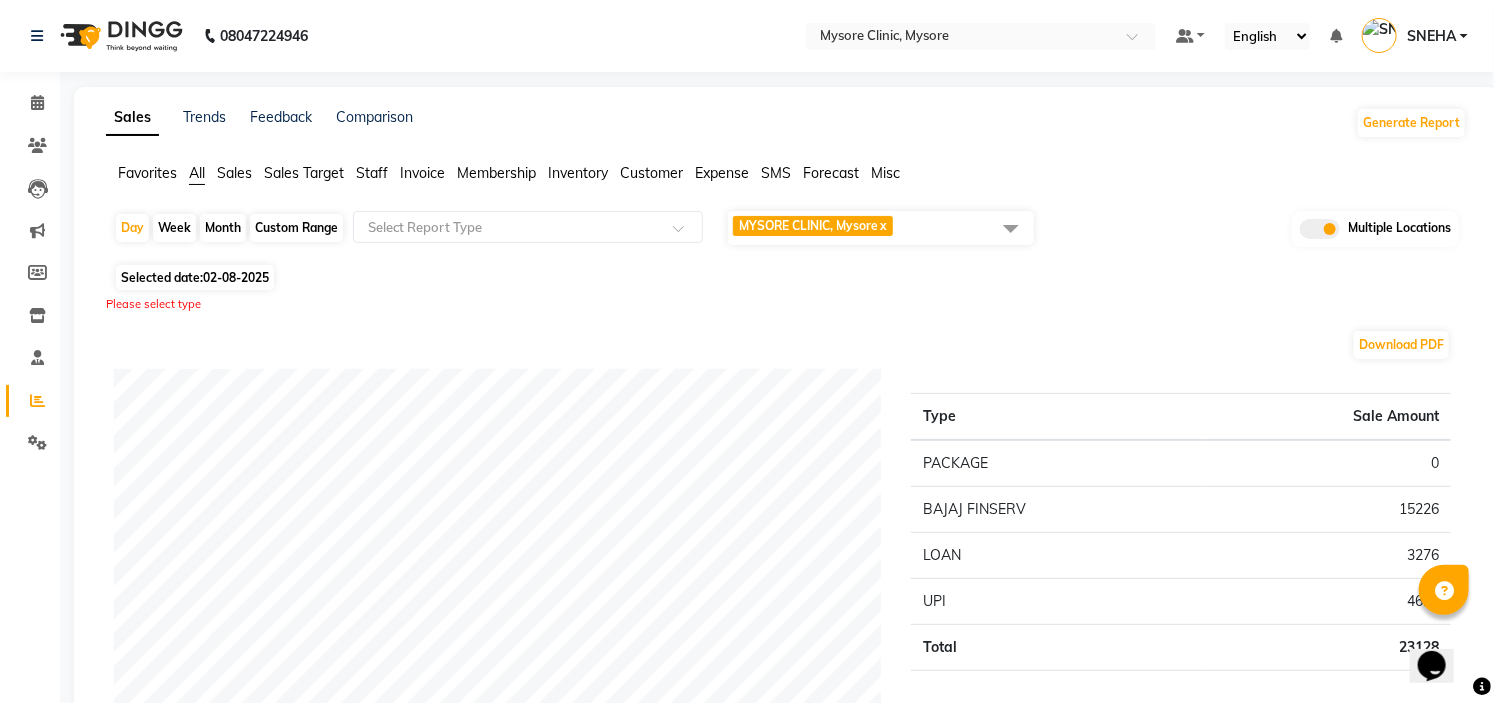 click 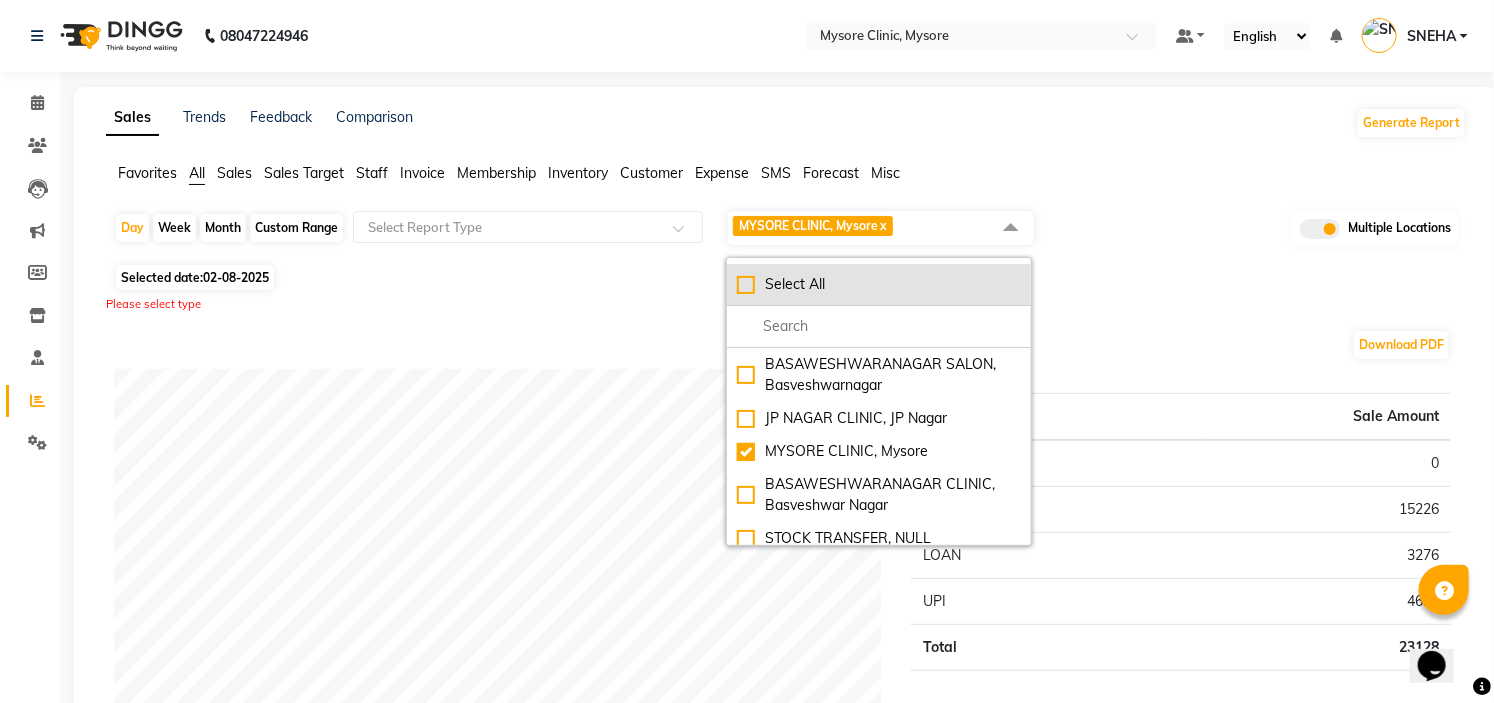 click on "Select All" 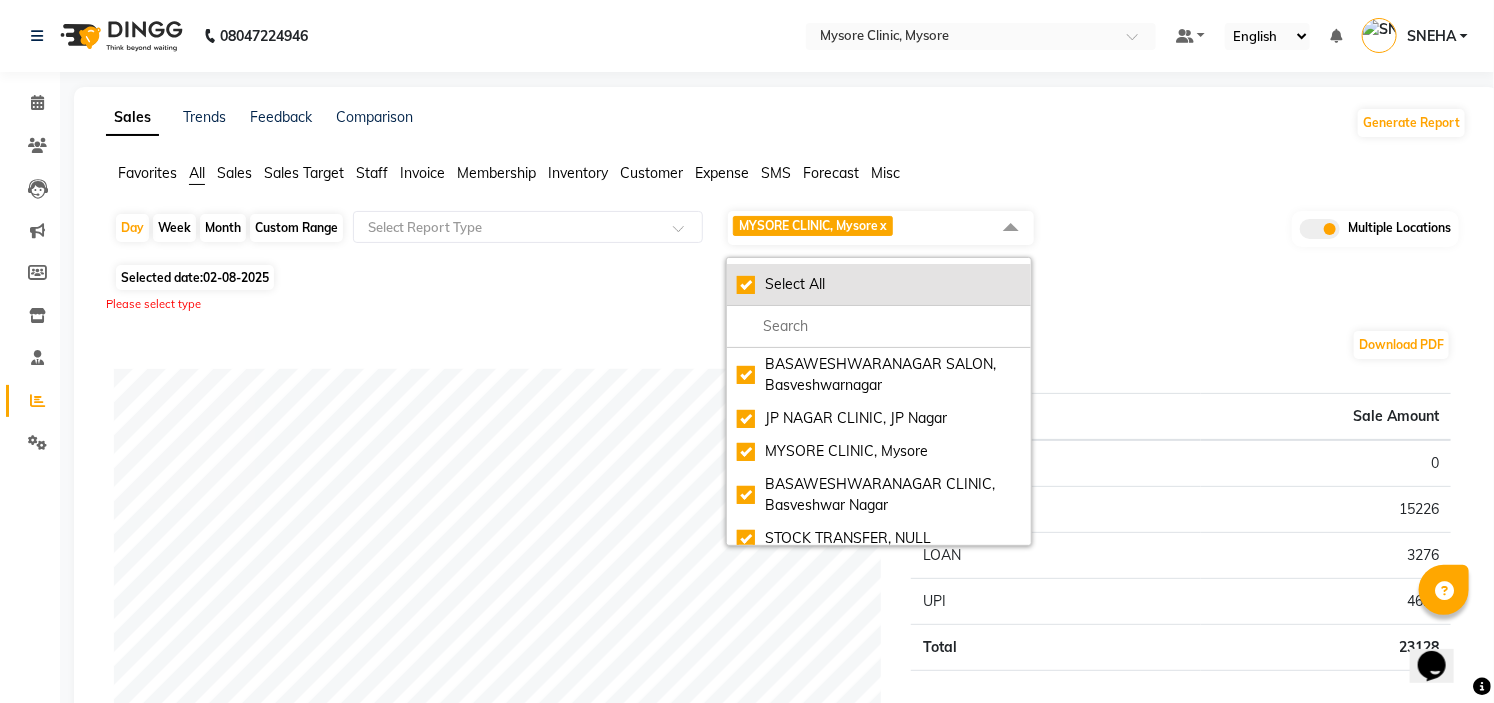 checkbox on "true" 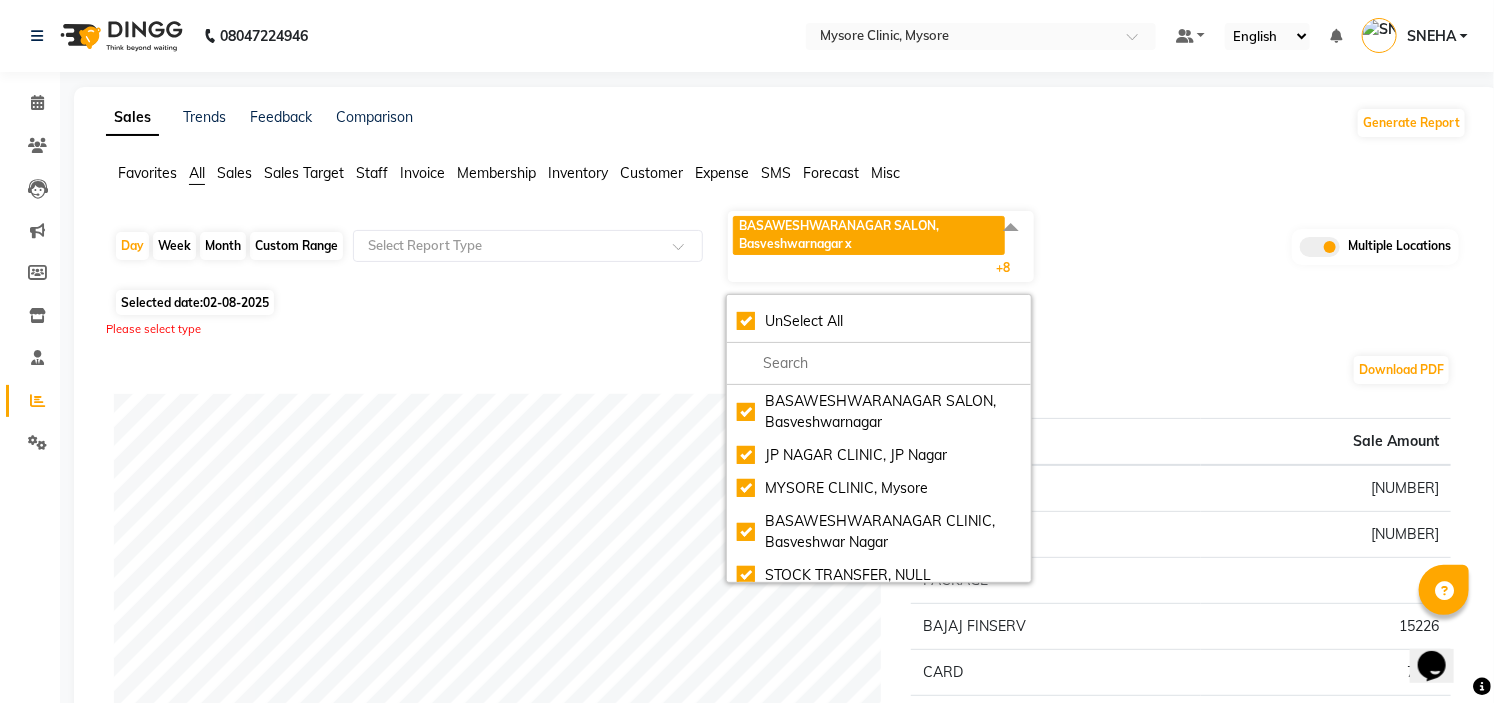 click on "Favorites All Sales Sales Target Staff Invoice Membership Inventory Customer Expense SMS Forecast Misc" 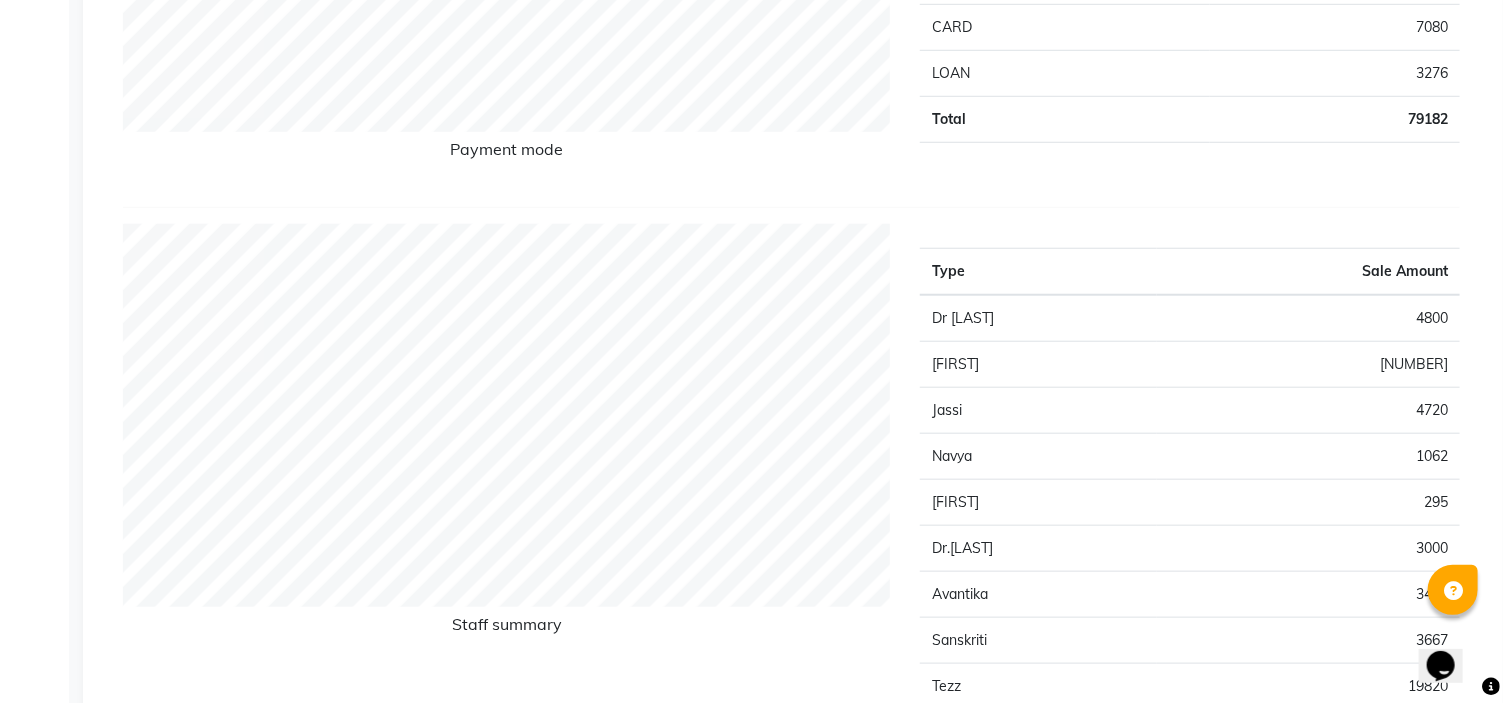 scroll, scrollTop: 0, scrollLeft: 0, axis: both 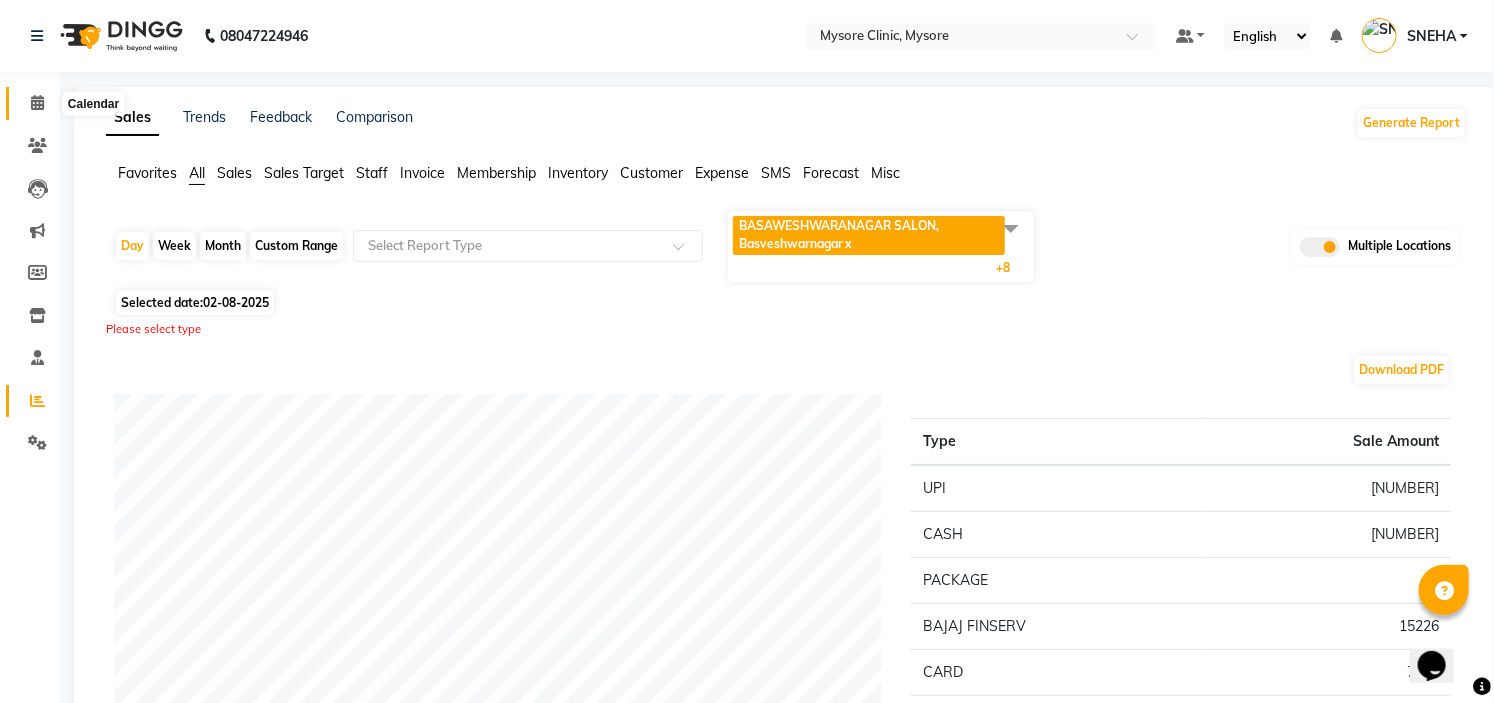 click 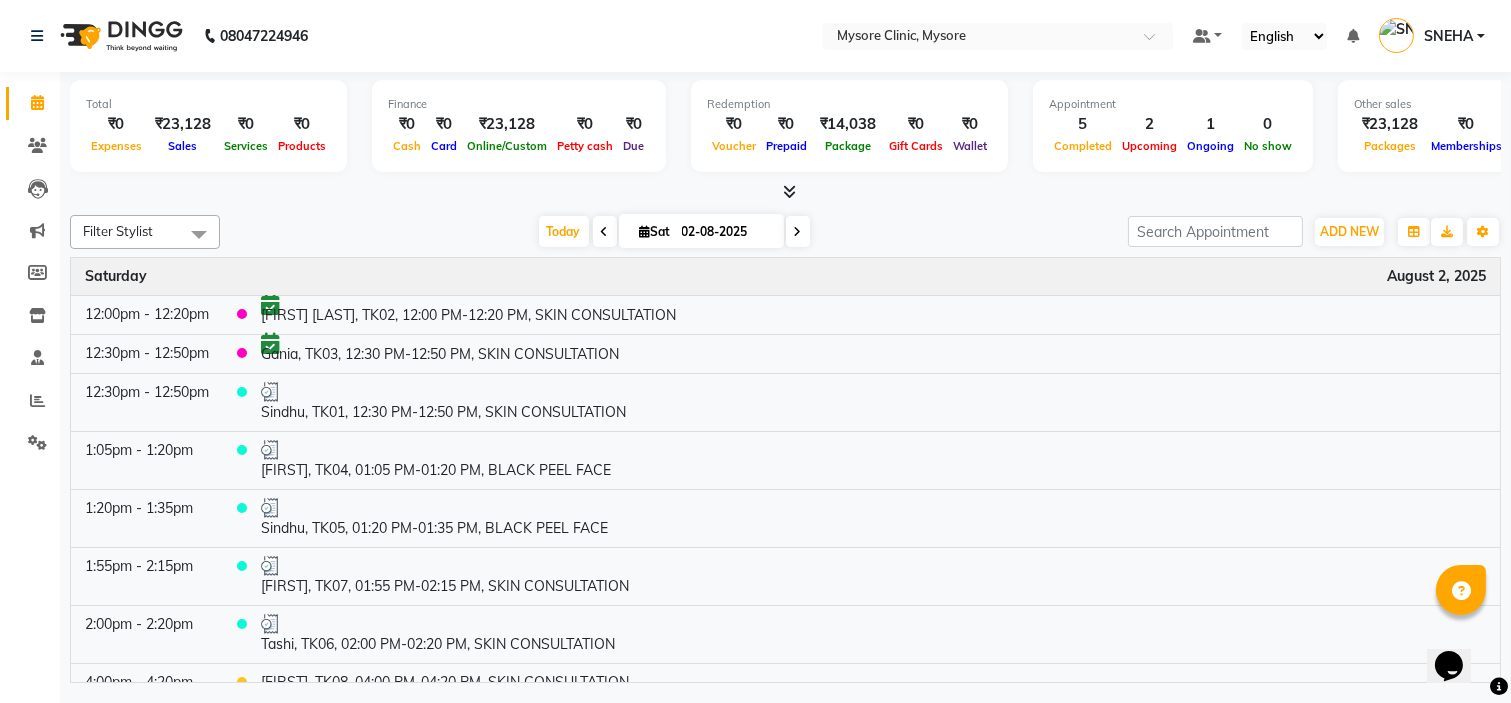 click on "SNEHA" at bounding box center [1432, 36] 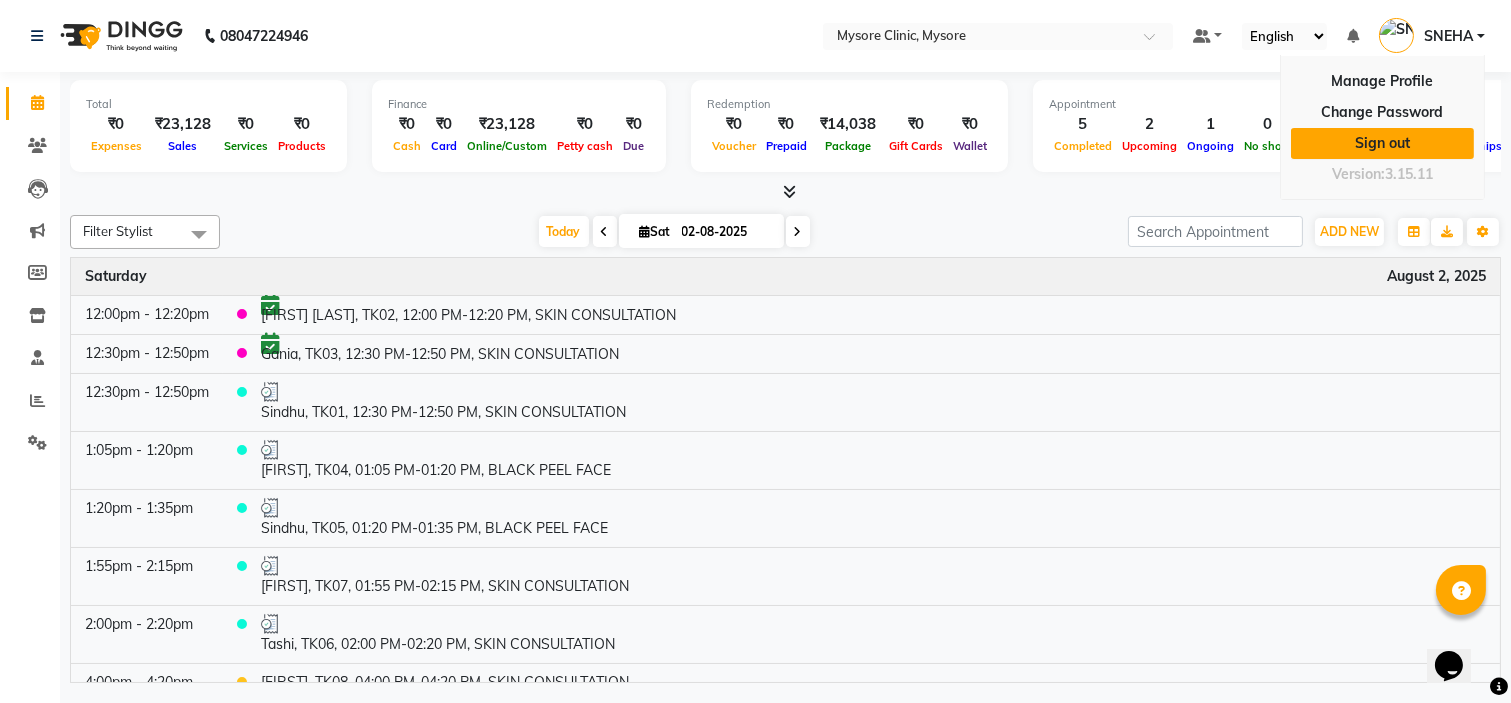 click on "Sign out" at bounding box center [1382, 143] 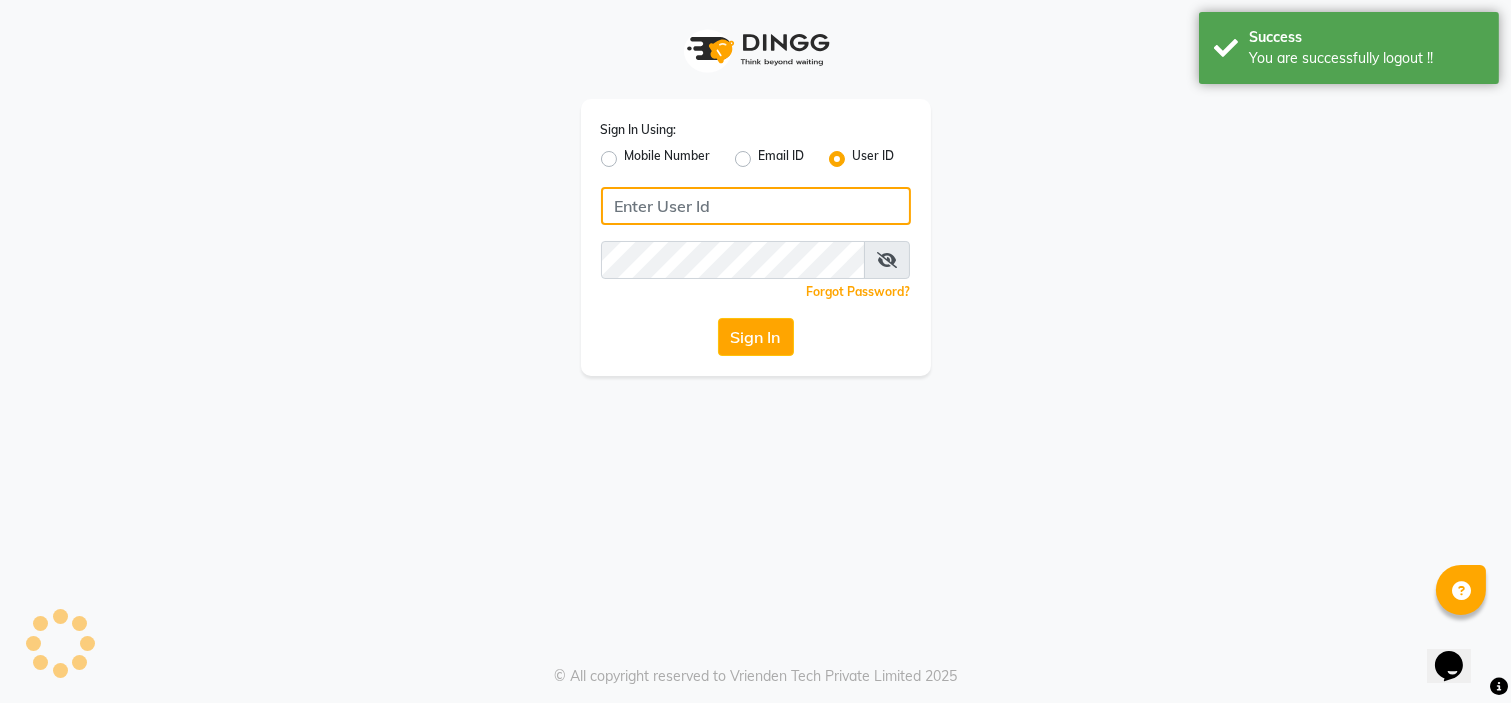 type on "7338156969" 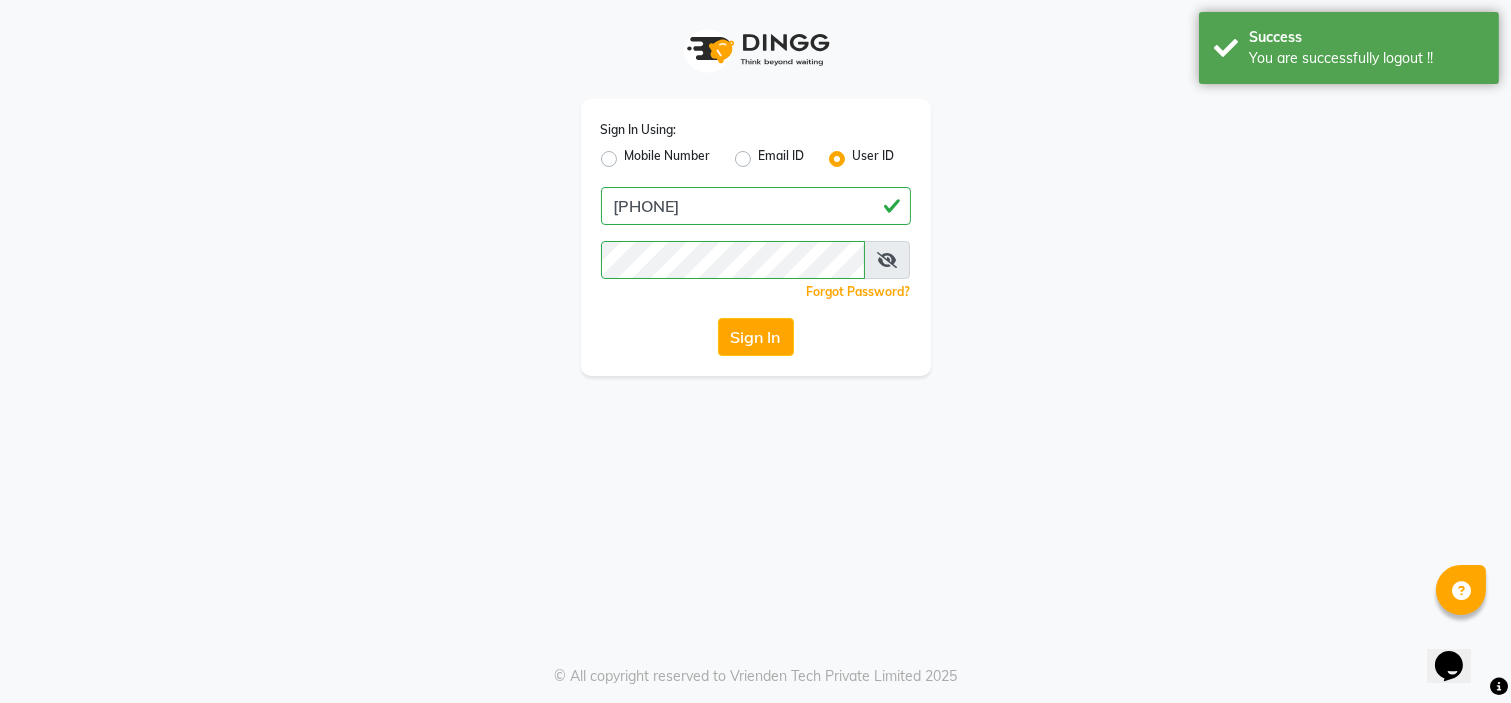 click on "Mobile Number" 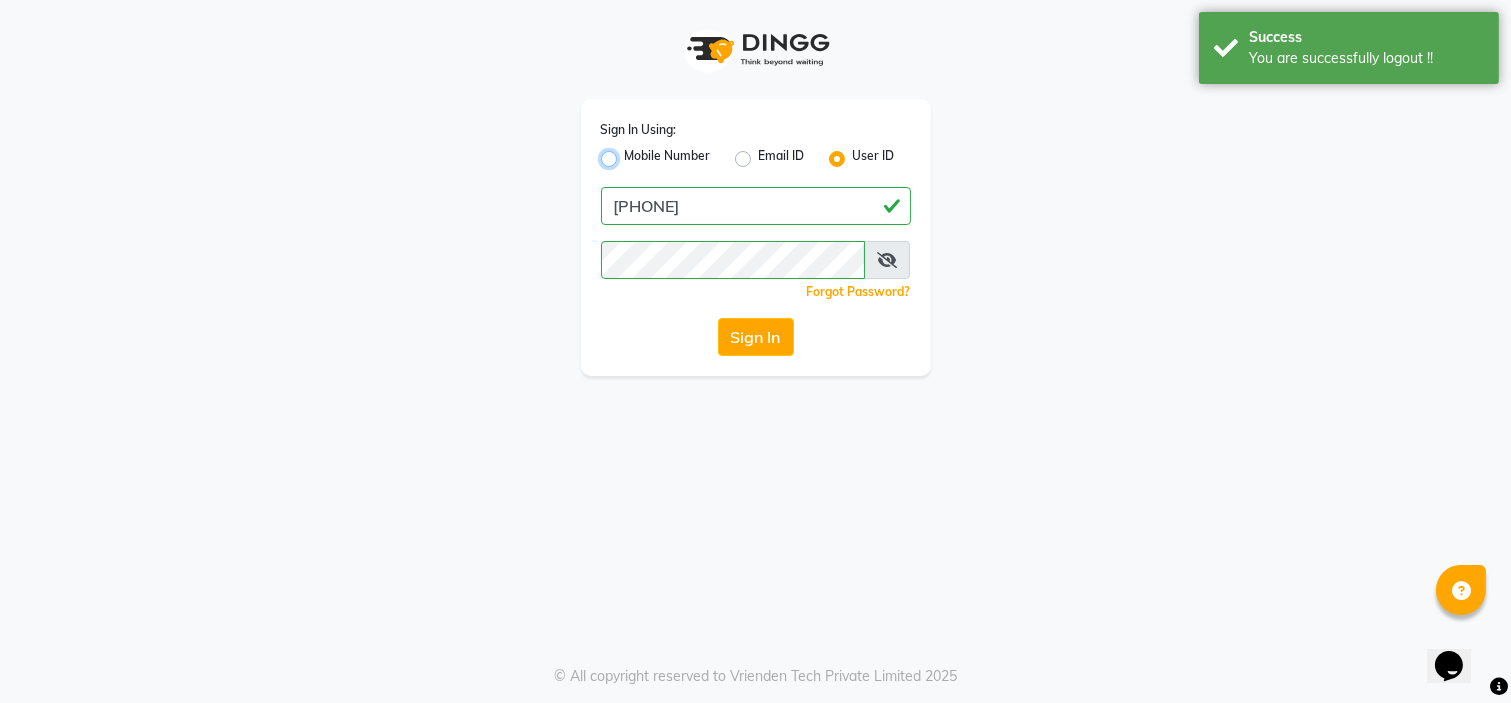 click on "Mobile Number" at bounding box center (631, 153) 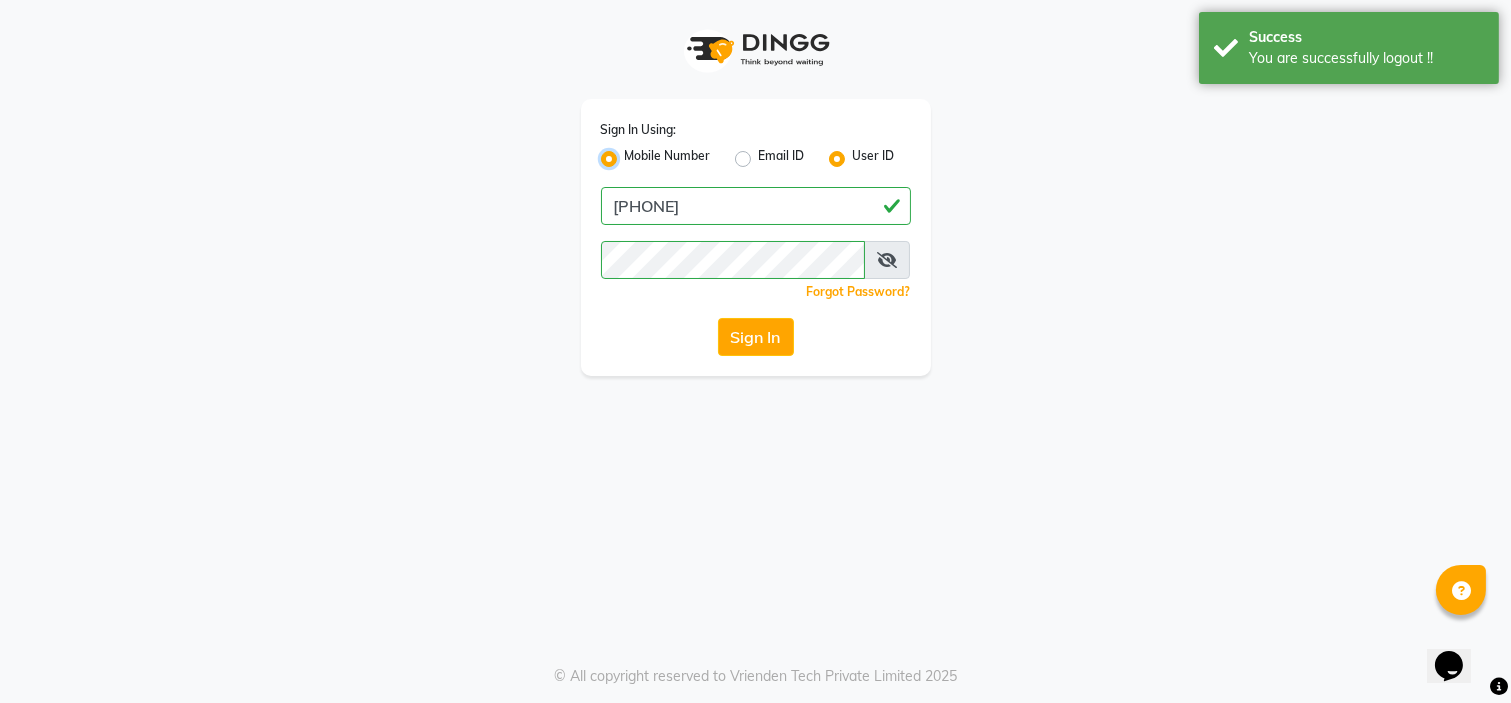 radio on "false" 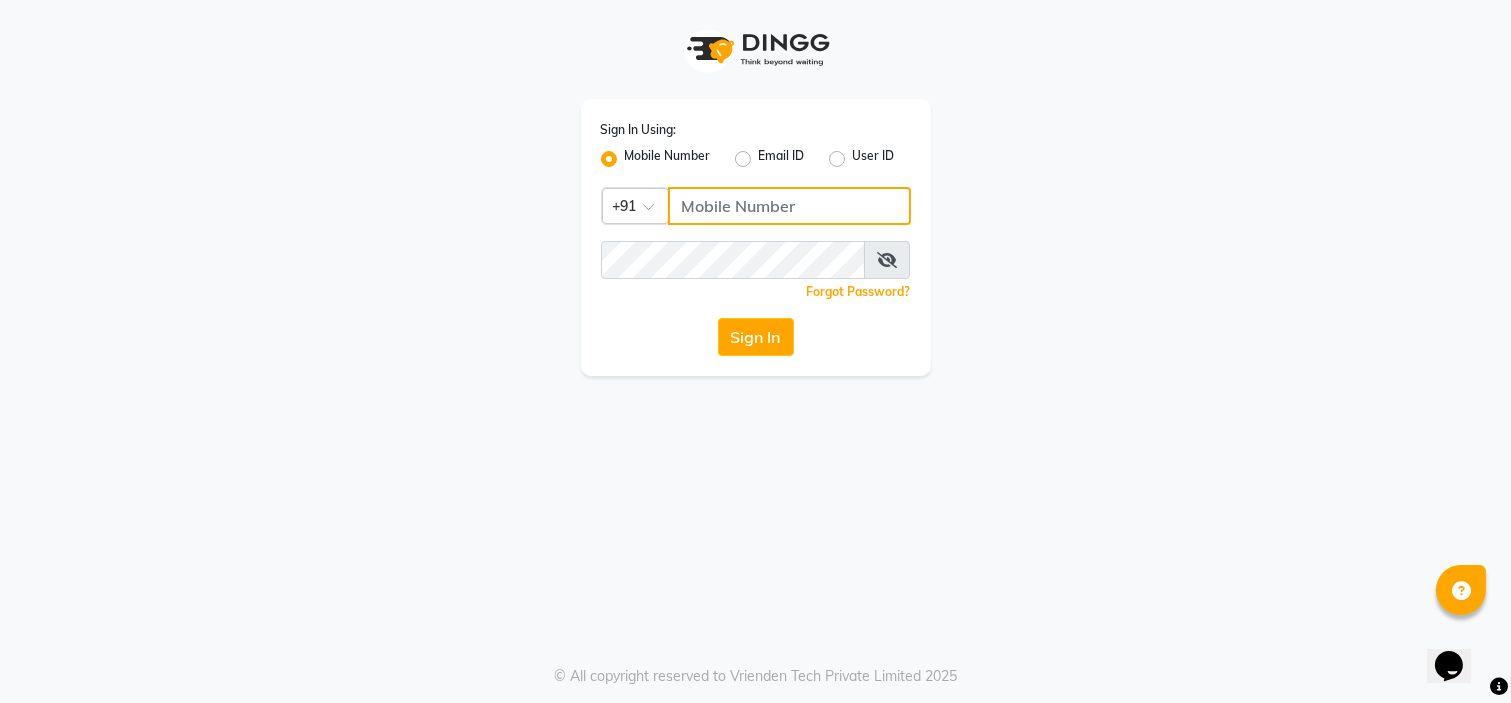 click 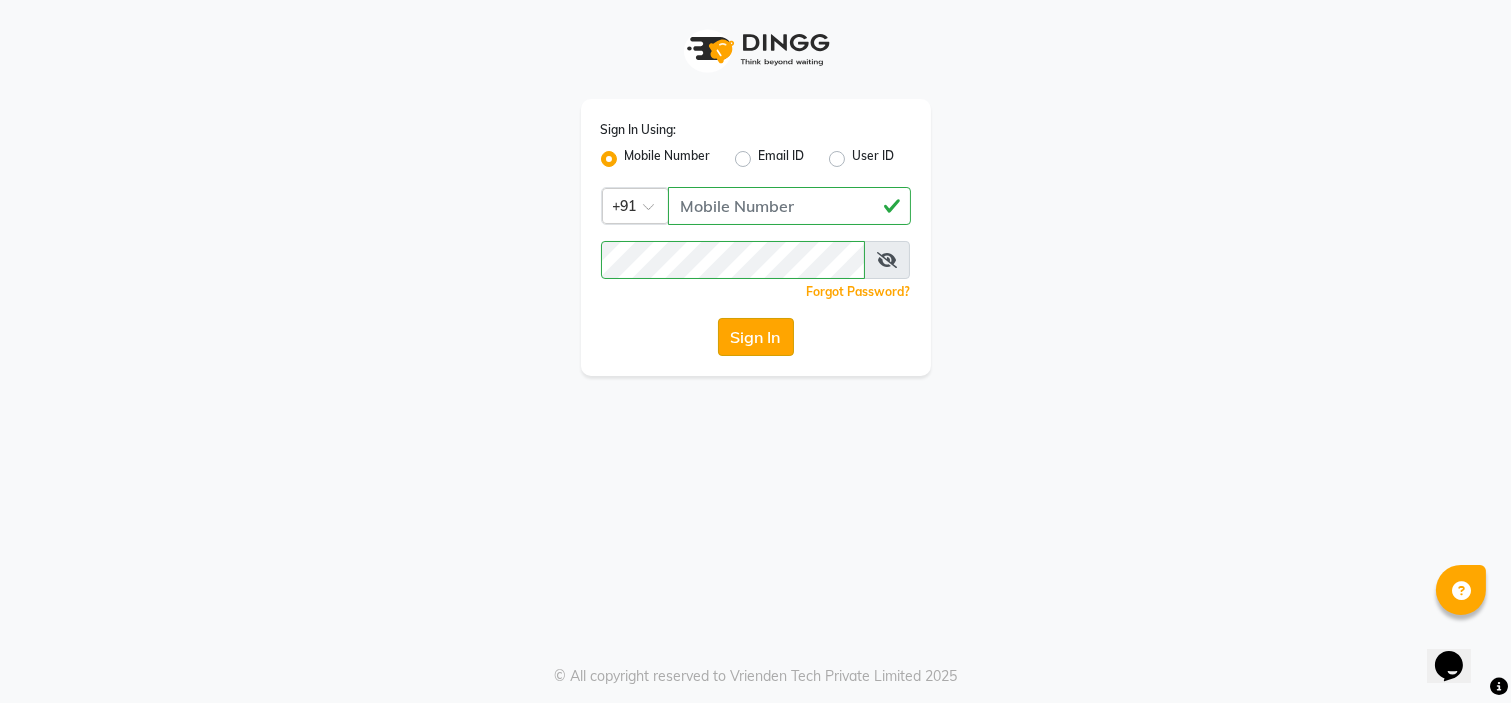click on "Sign In" 